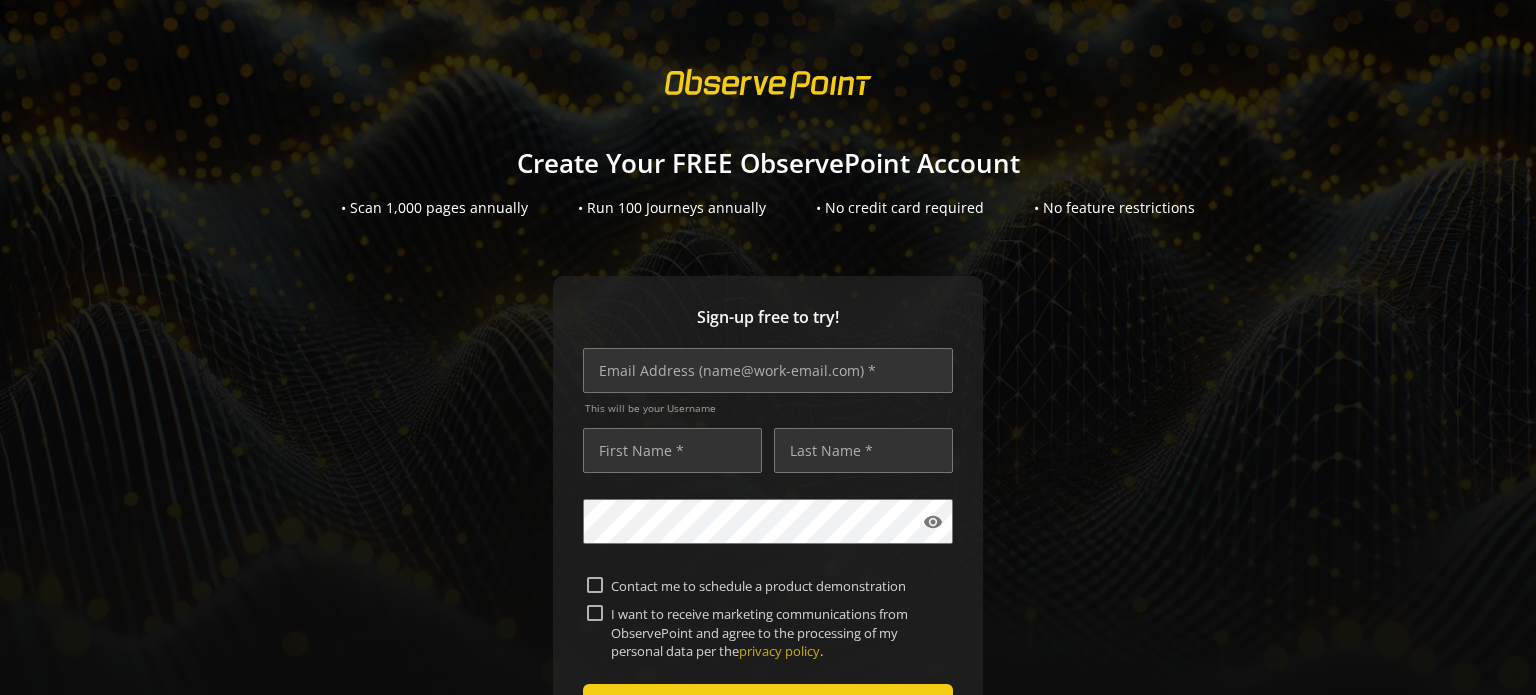 scroll, scrollTop: 0, scrollLeft: 0, axis: both 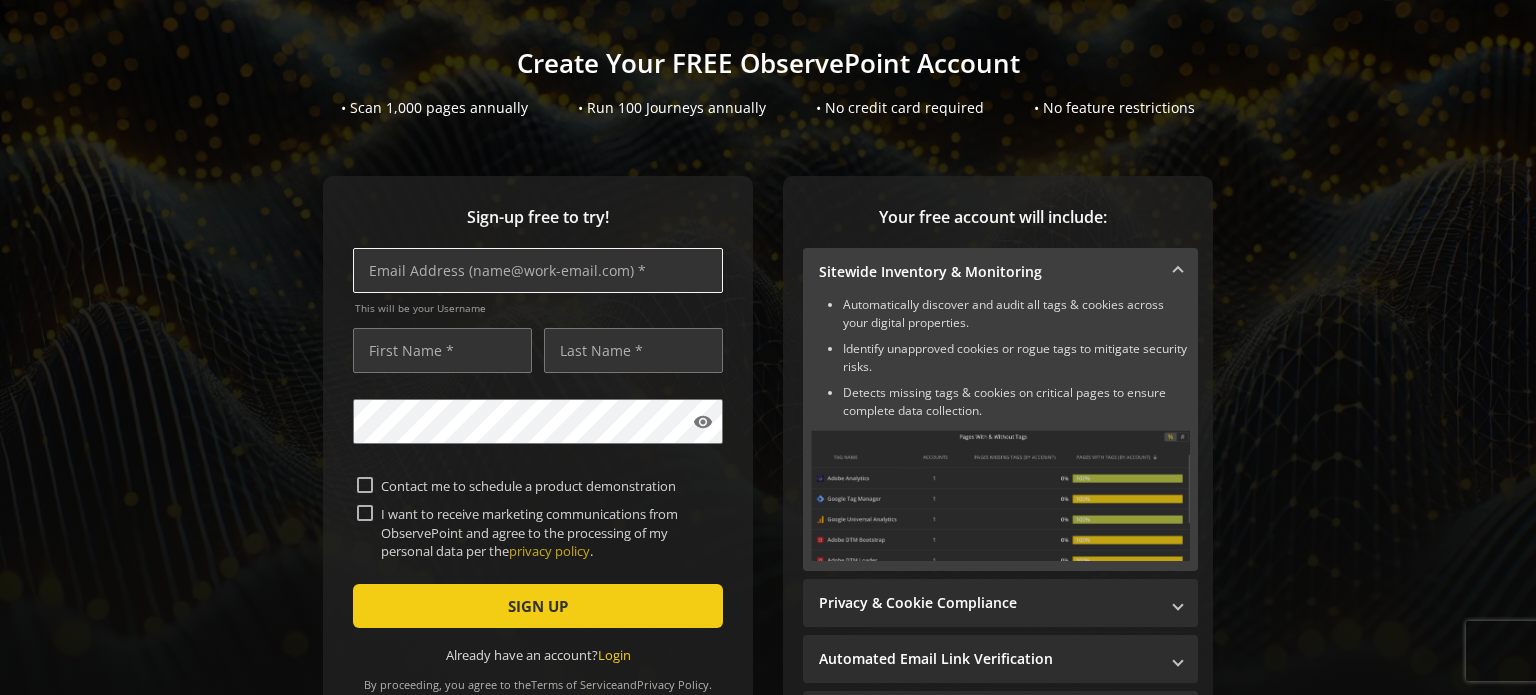 click at bounding box center (538, 270) 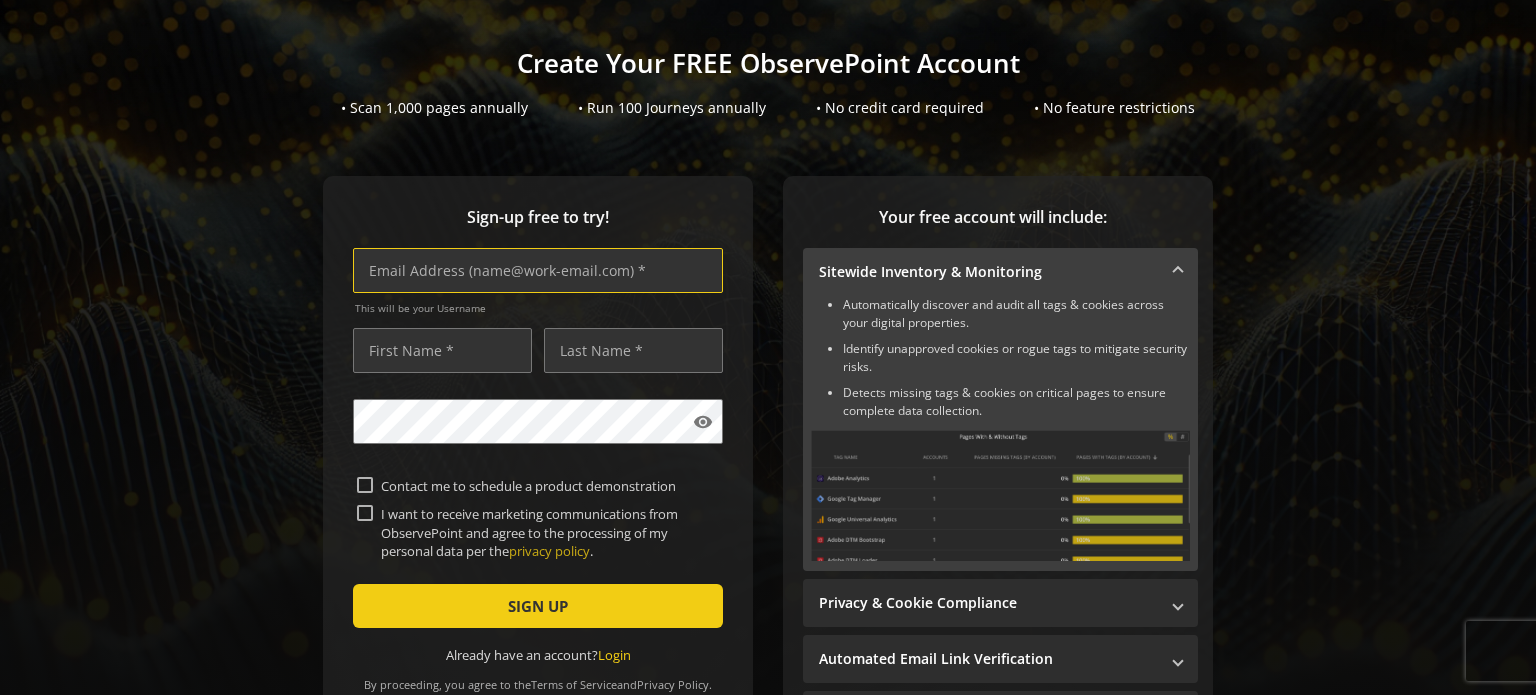 type on "[EMAIL_ADDRESS][DOMAIN_NAME]" 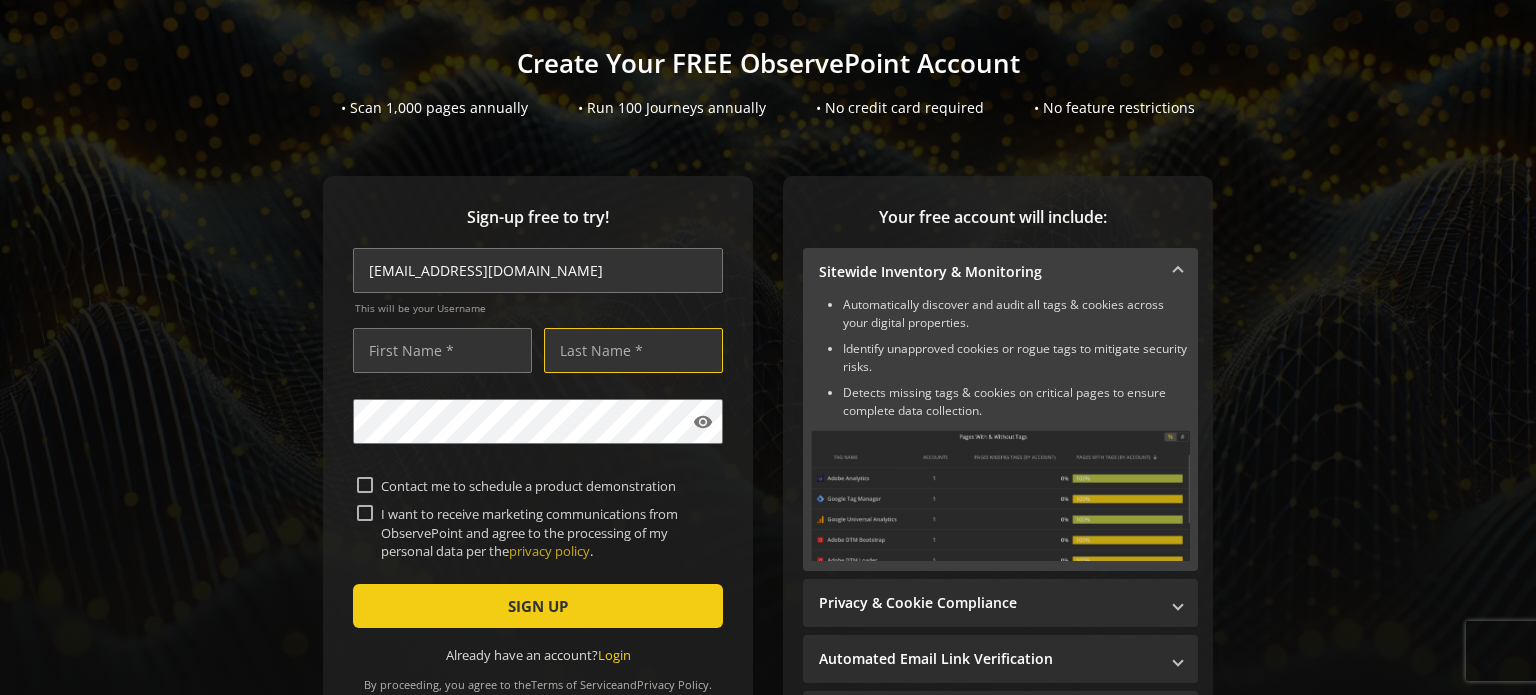 type on "ΑΠΟΣΤΟΛΟΣ" 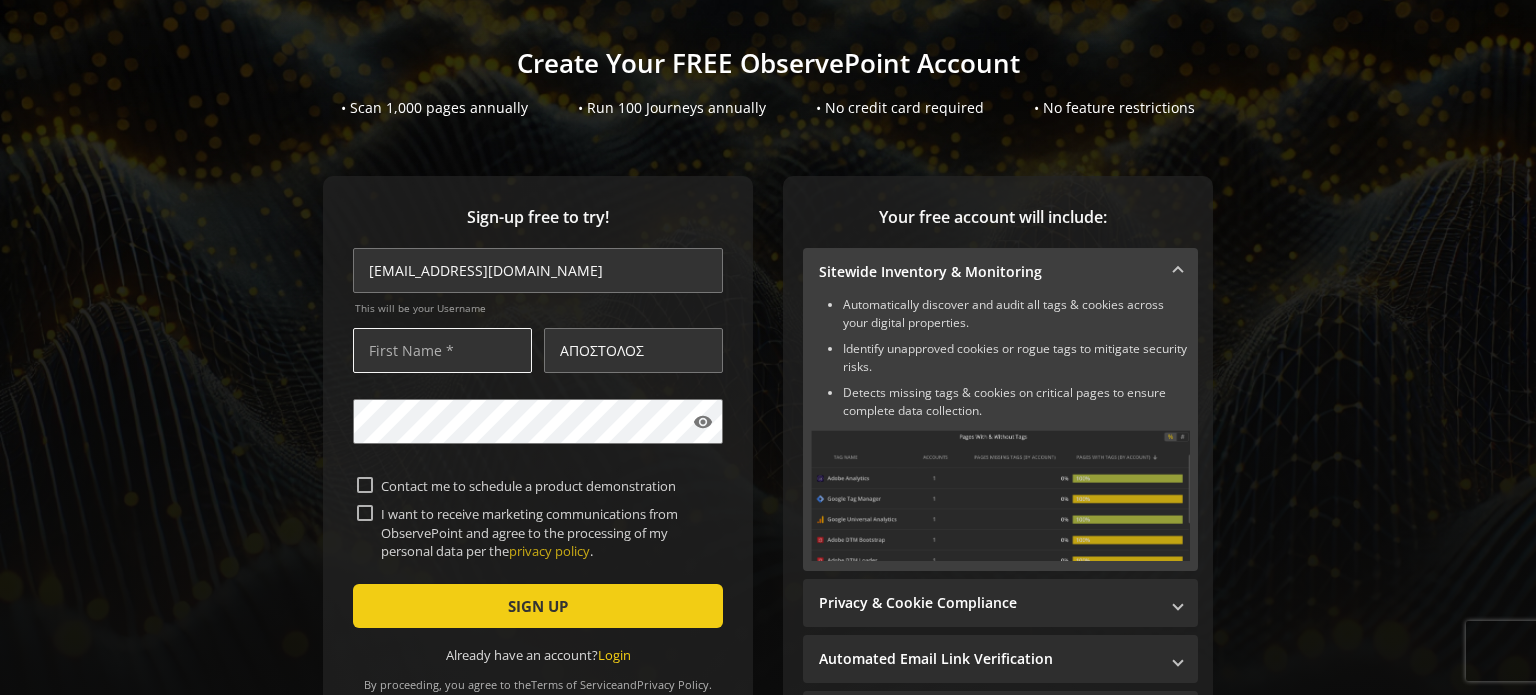 click at bounding box center [442, 350] 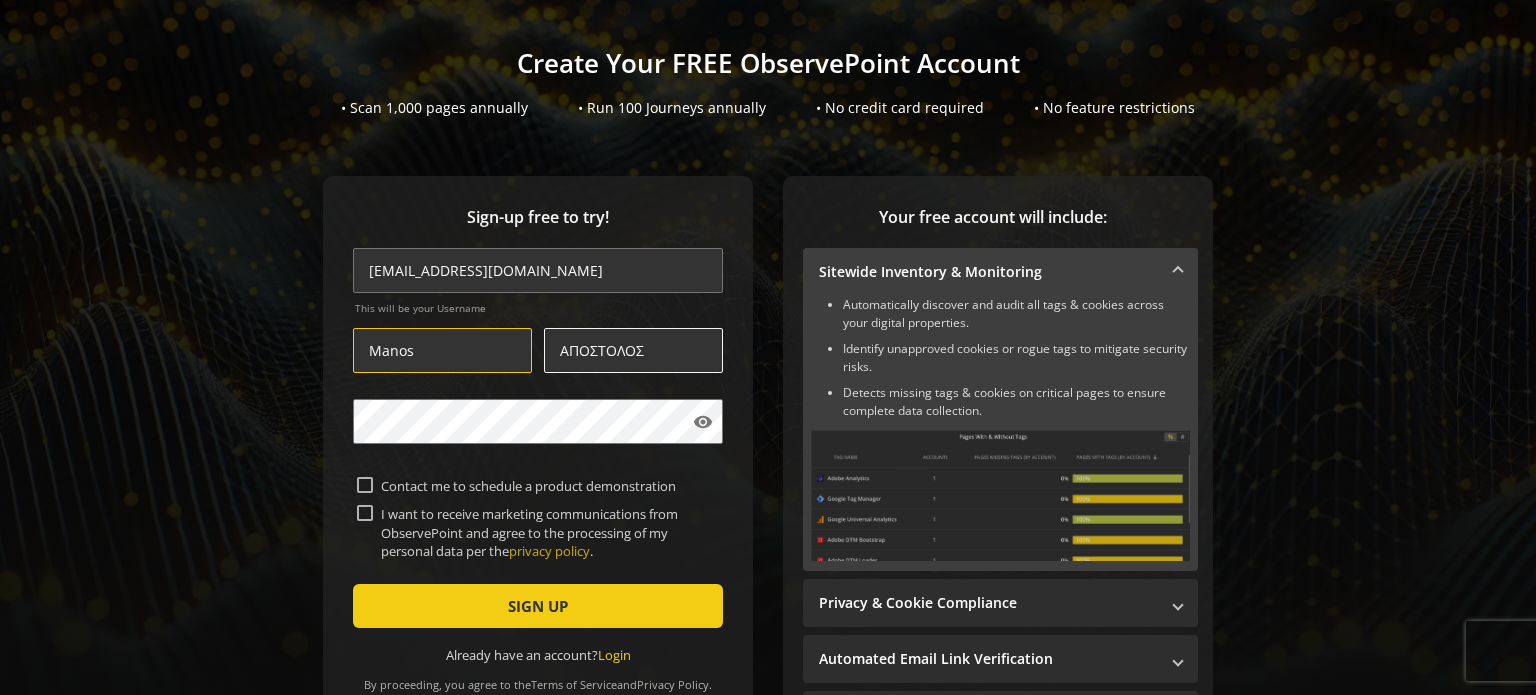 type on "Manos" 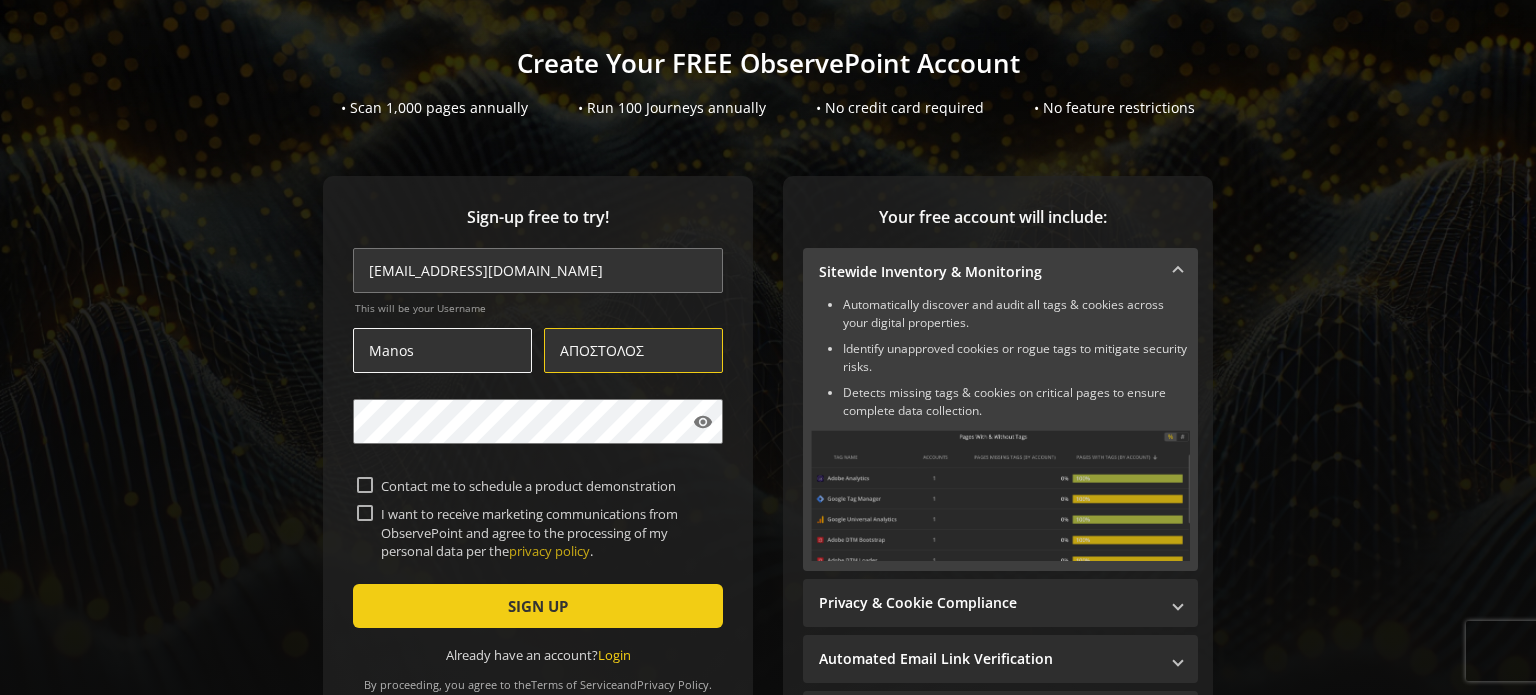 drag, startPoint x: 676, startPoint y: 355, endPoint x: 498, endPoint y: 354, distance: 178.0028 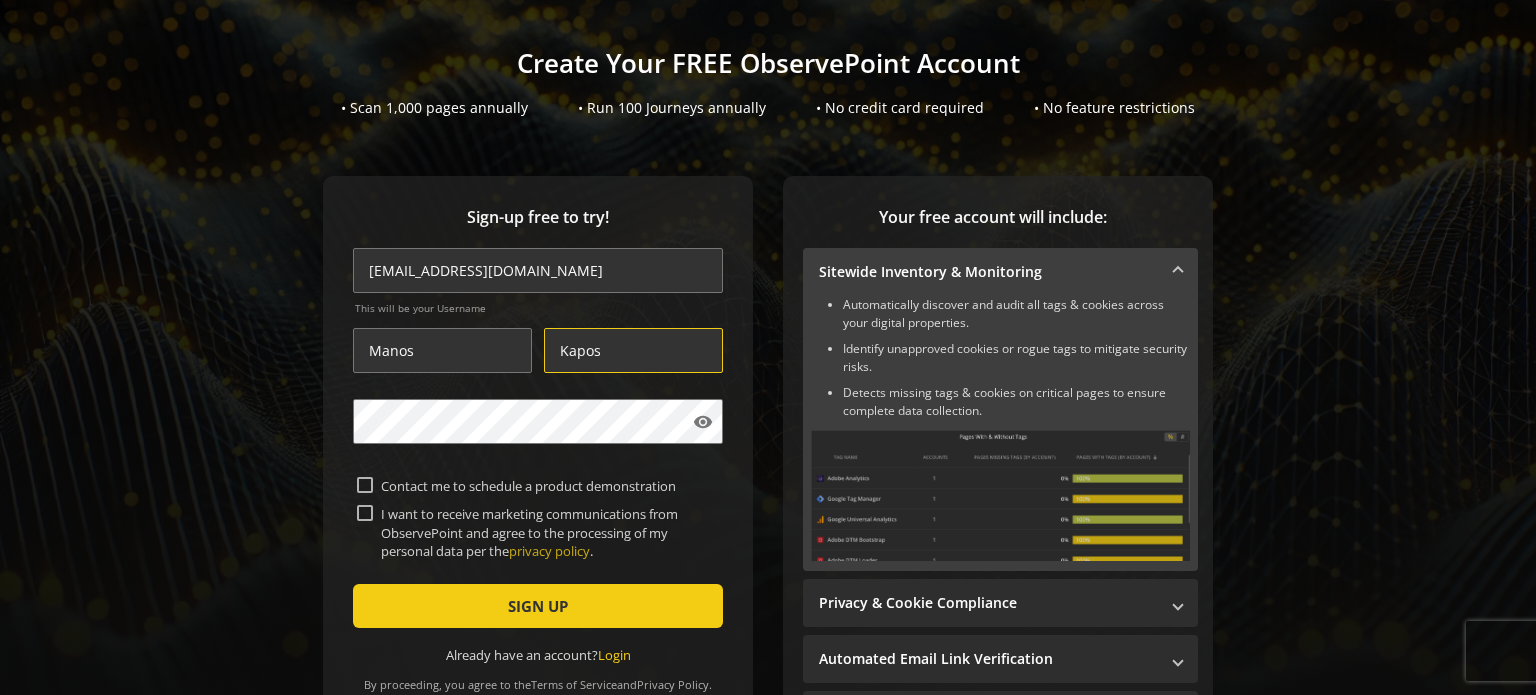type on "Kapos" 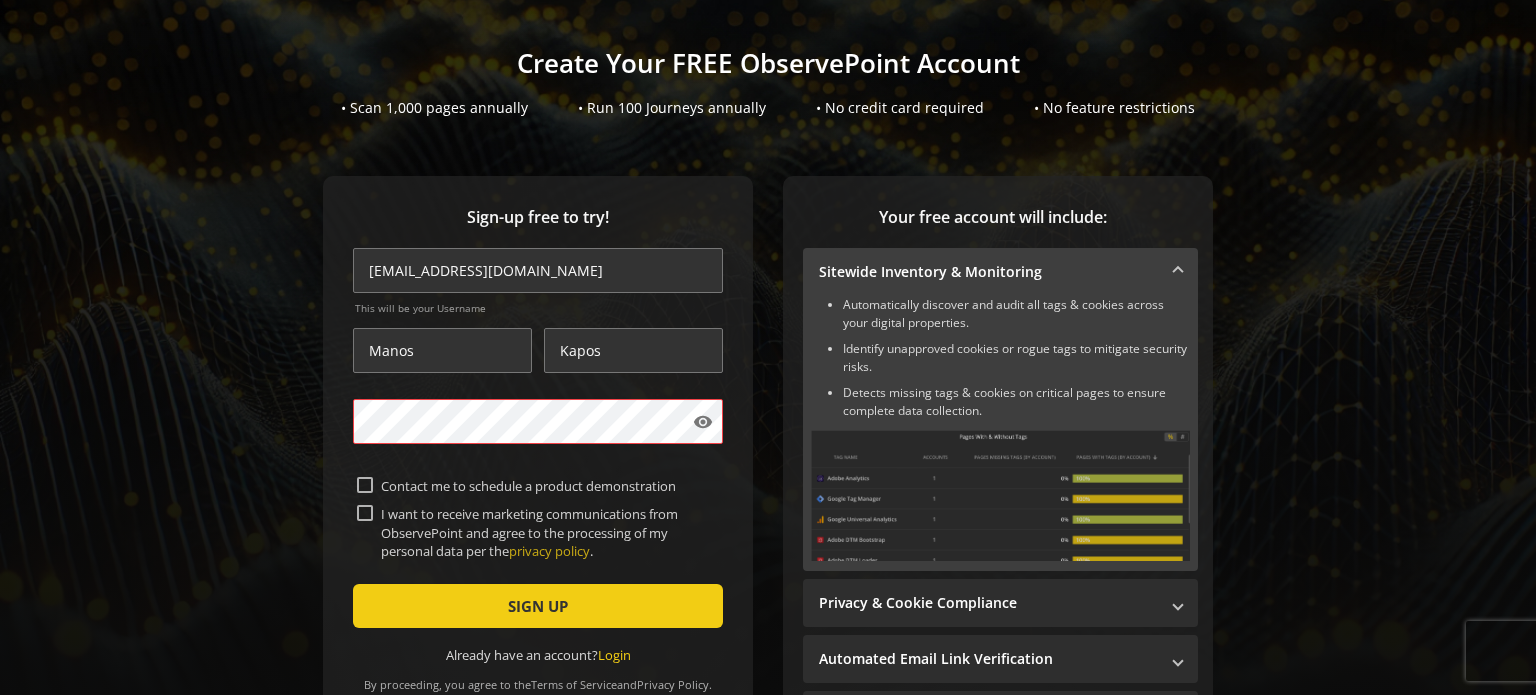 click on "Sign-up free to try! [EMAIL_ADDRESS][DOMAIN_NAME] This will be your Username [PERSON_NAME] visibility  Contact me to schedule a product demonstration   I want to receive marketing communications from ObservePoint and agree to the processing of my personal data per the  privacy policy .   SIGN UP   Already have an account?  Login  By proceeding, you agree to the  Terms of Service  and  Privacy Policy ." 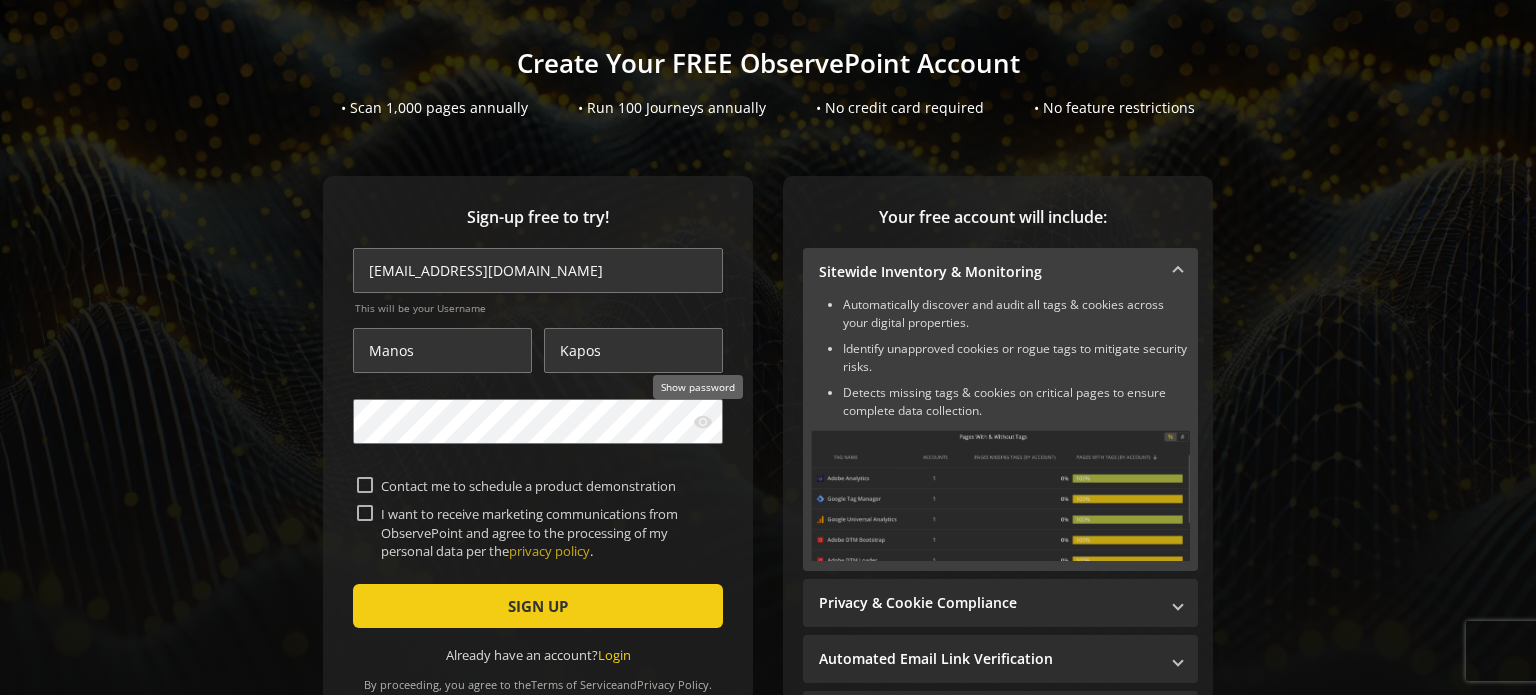 click on "visibility" at bounding box center (703, 422) 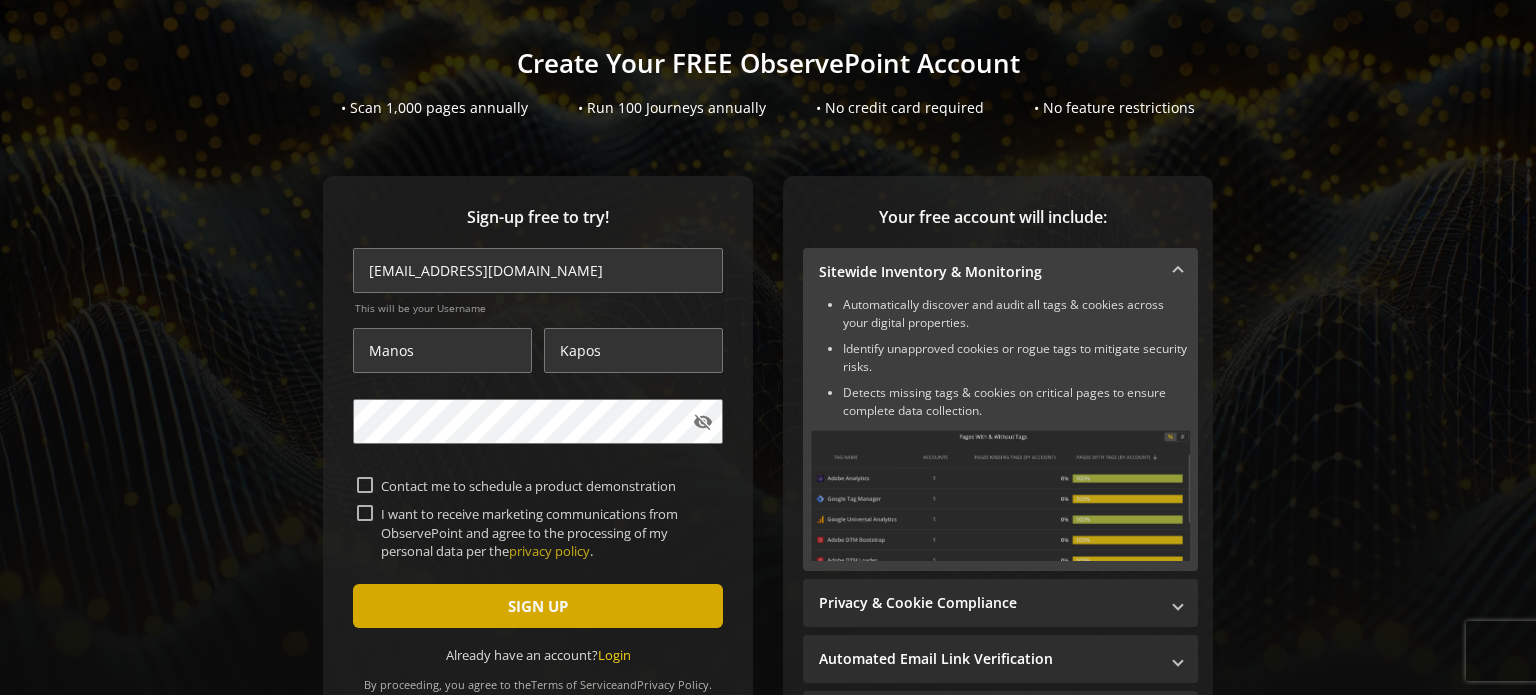 click on "SIGN UP" at bounding box center [538, 606] 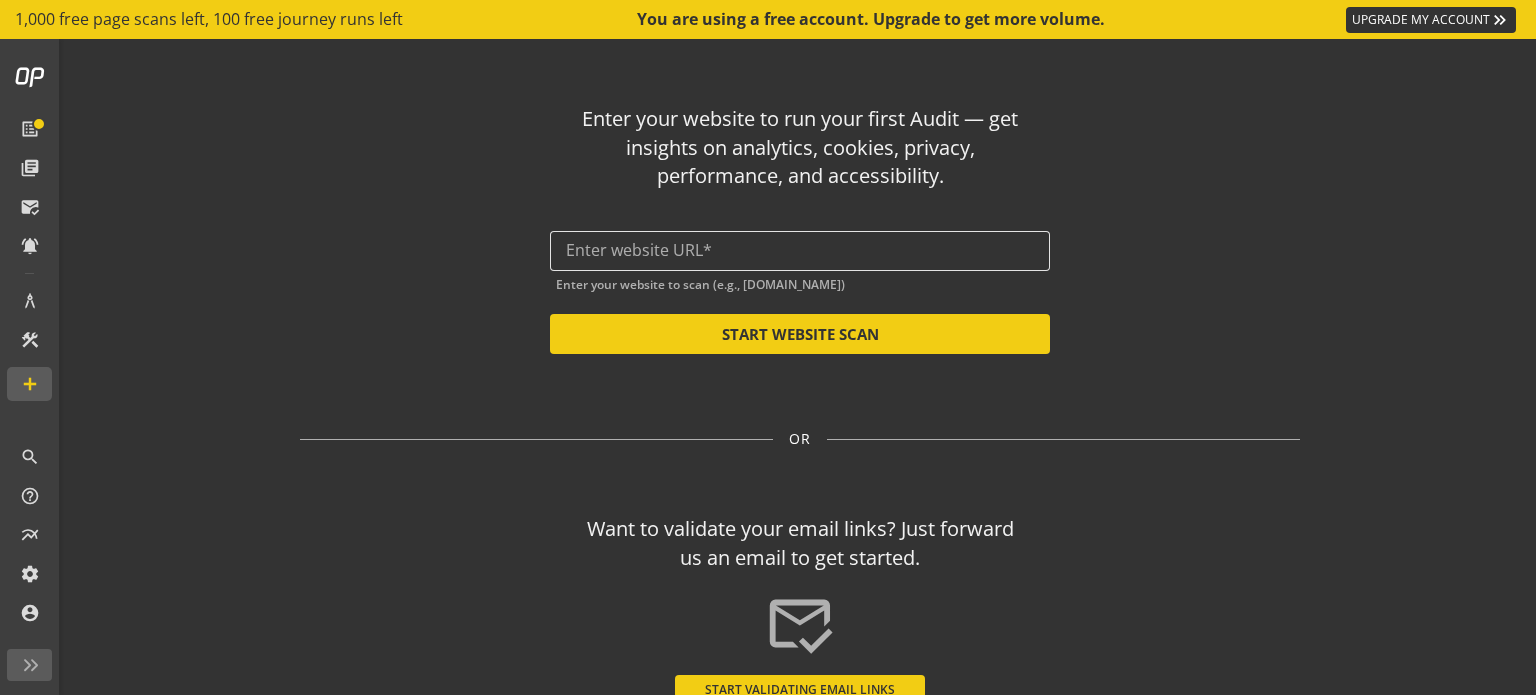 click at bounding box center (800, 250) 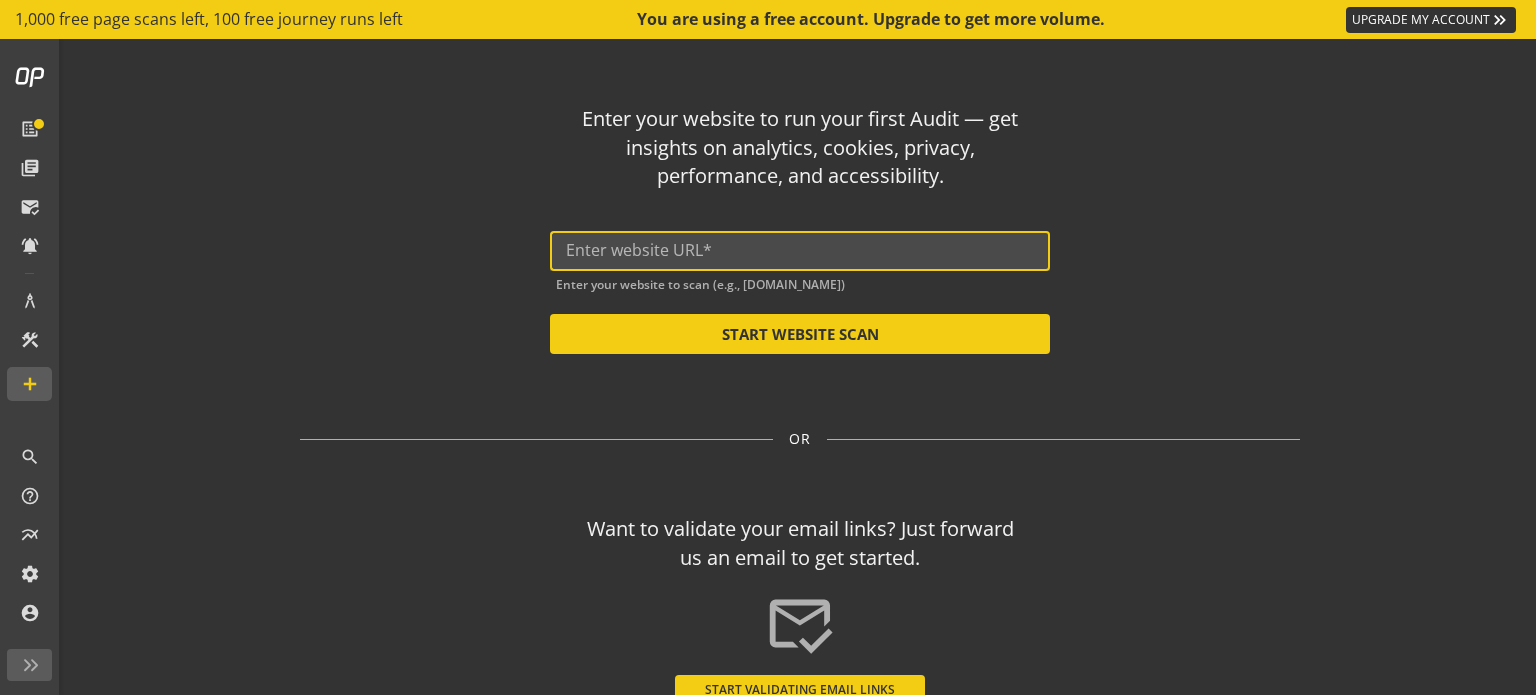 paste on "[URL][DOMAIN_NAME]" 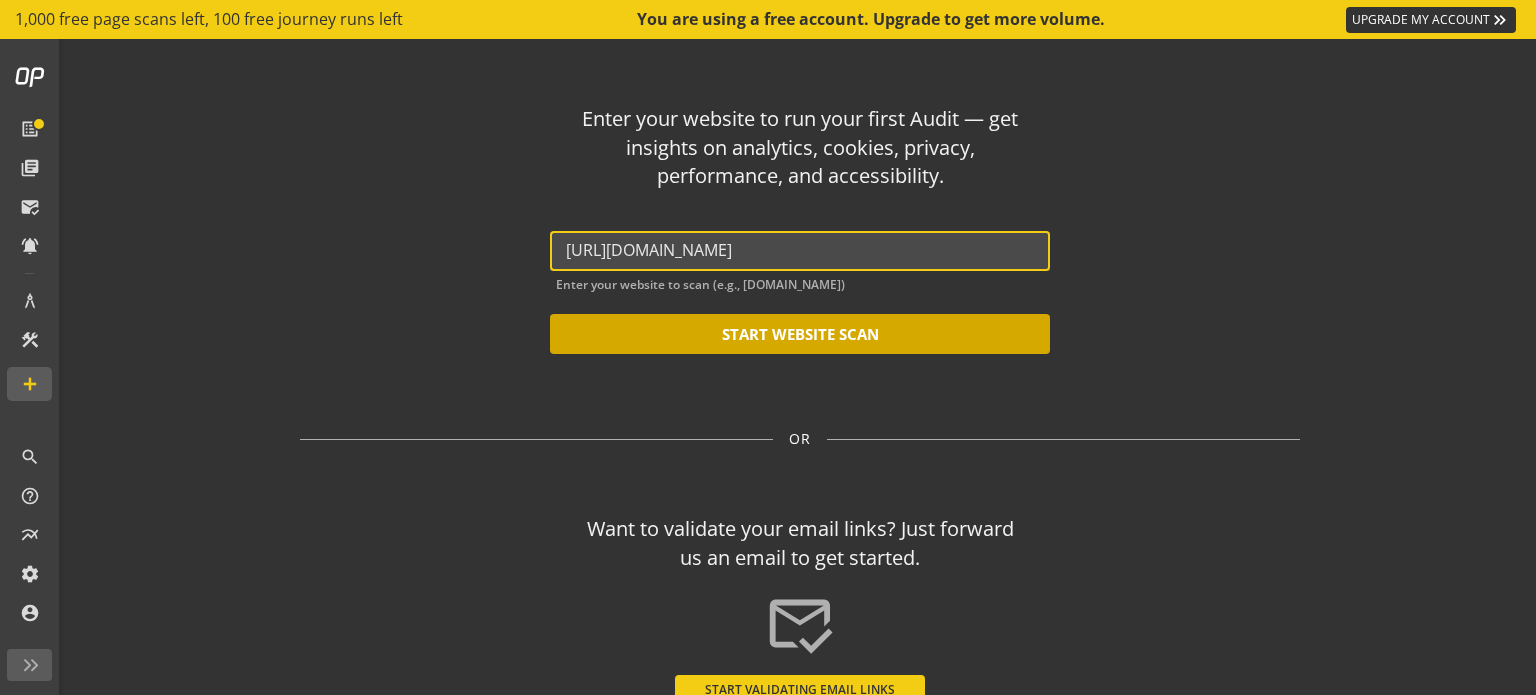 type on "[URL][DOMAIN_NAME]" 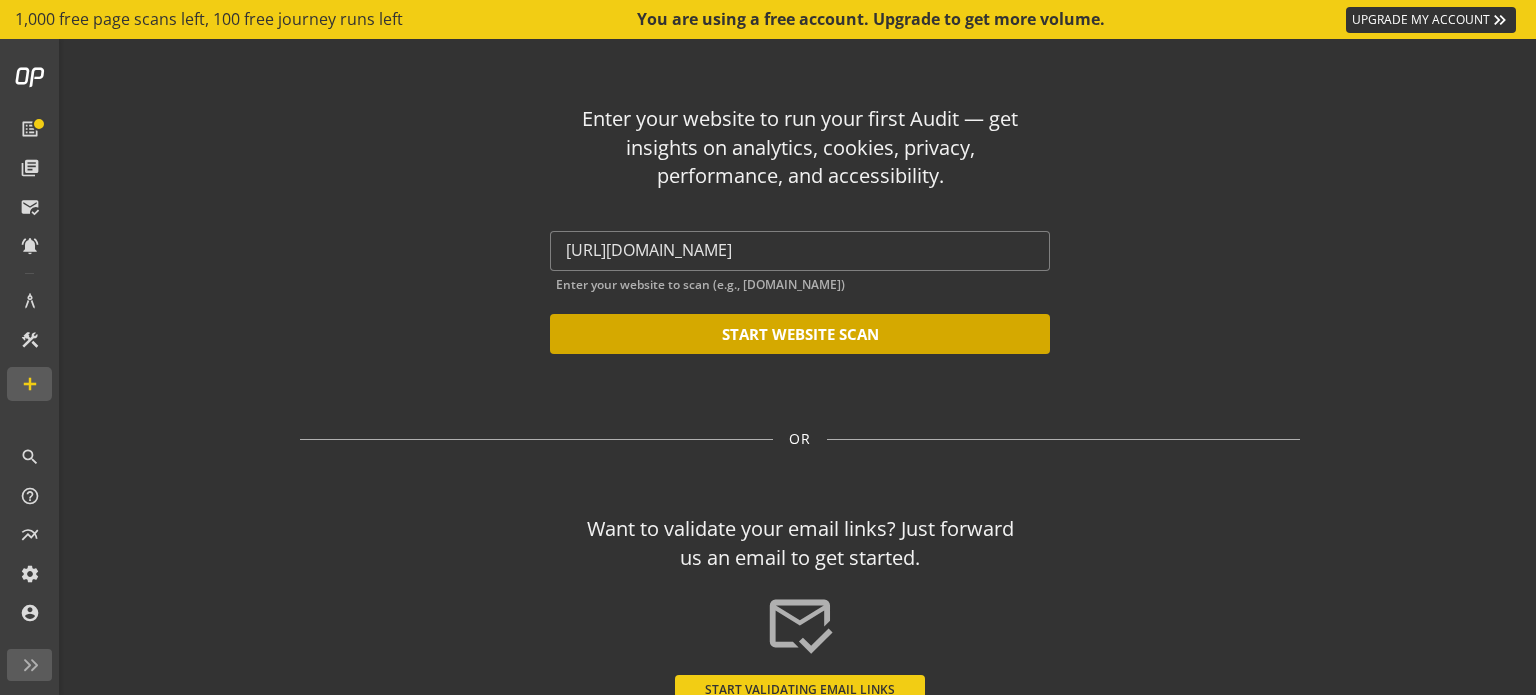 click on "START WEBSITE SCAN" 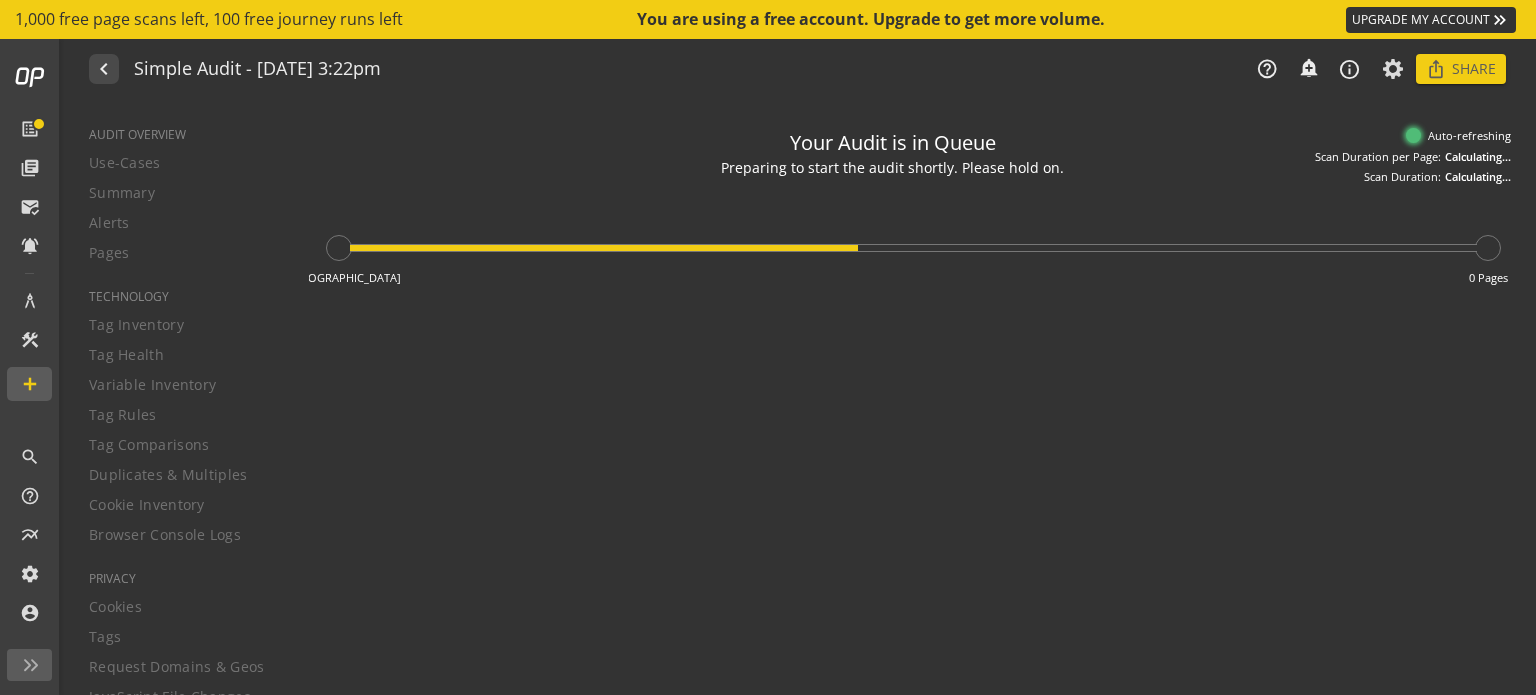 type on "Notes can include:
-a description of what this audit is validating
-changes in audit settings
-discoveries in the report of outstanding rule failures or items needing remediation" 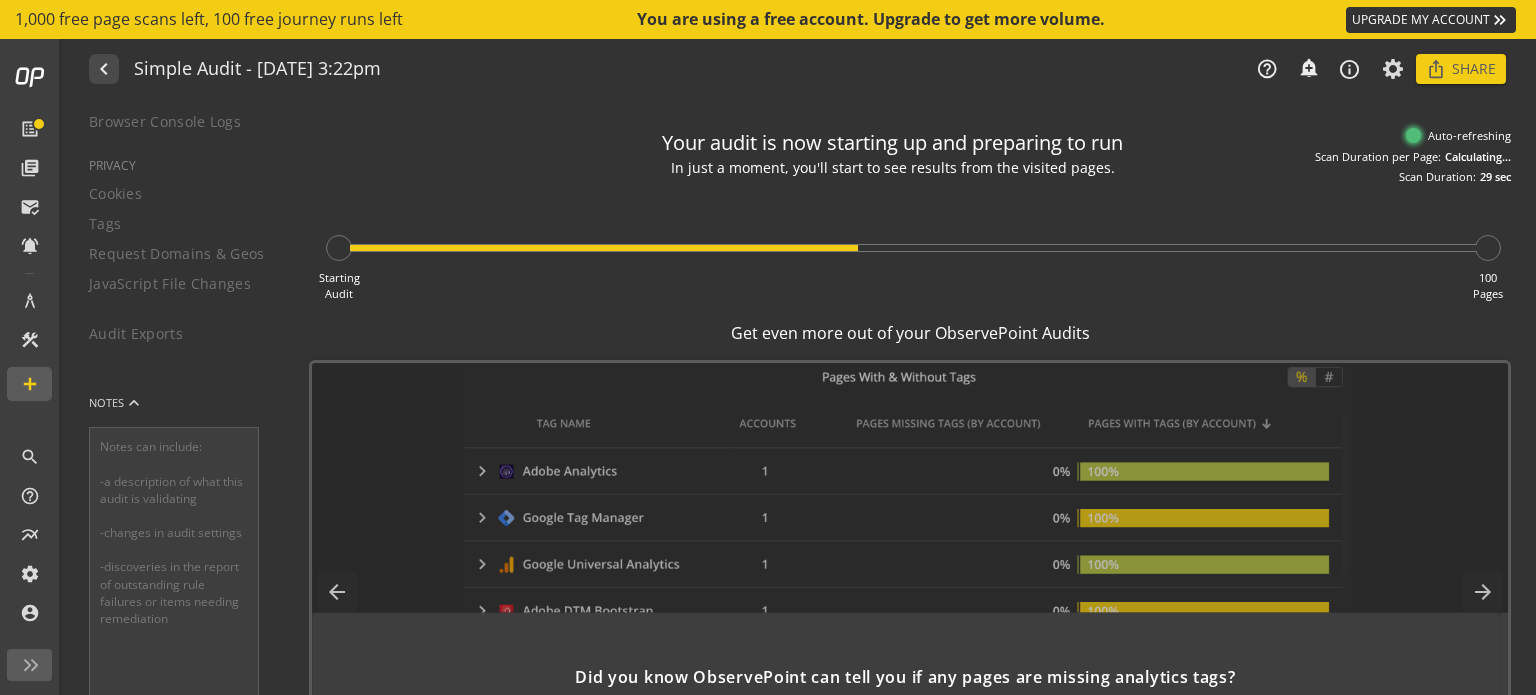scroll, scrollTop: 477, scrollLeft: 0, axis: vertical 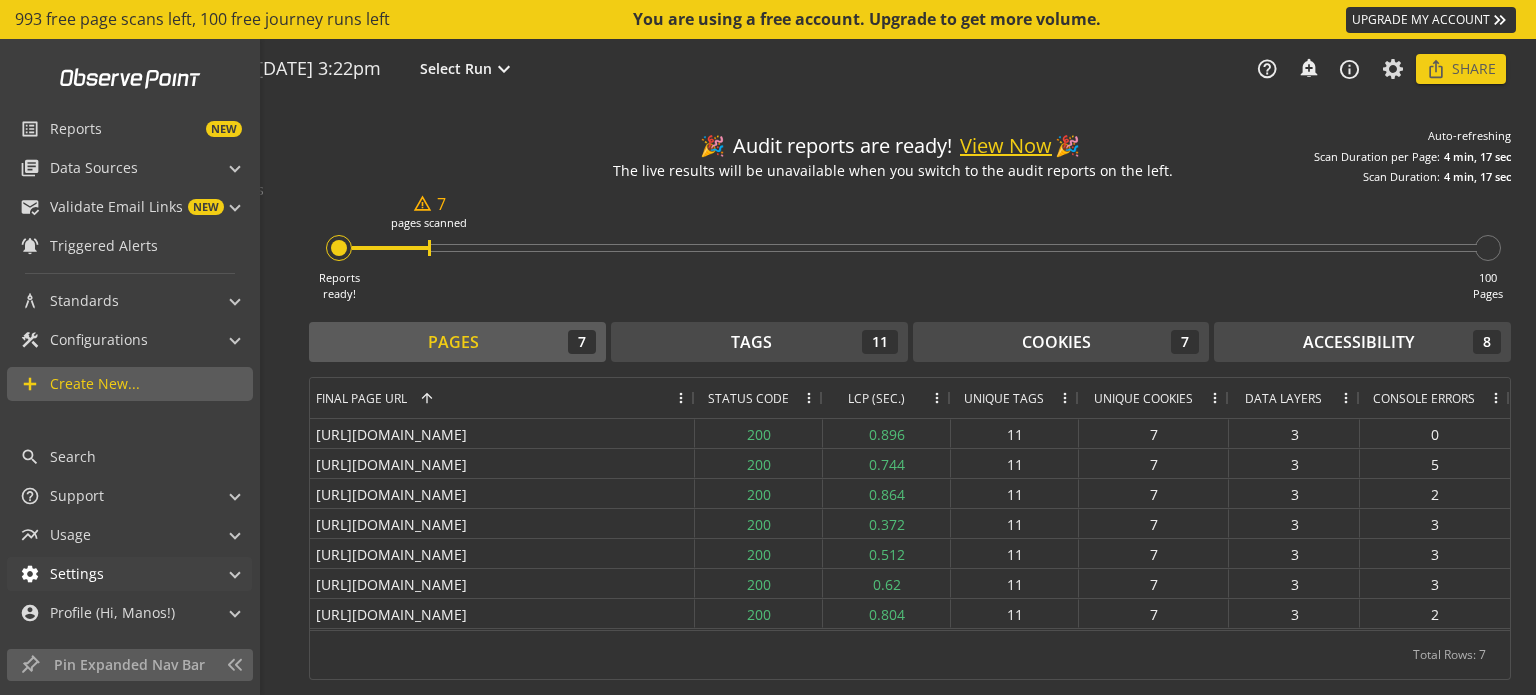 click on "settings Settings" at bounding box center (129, 574) 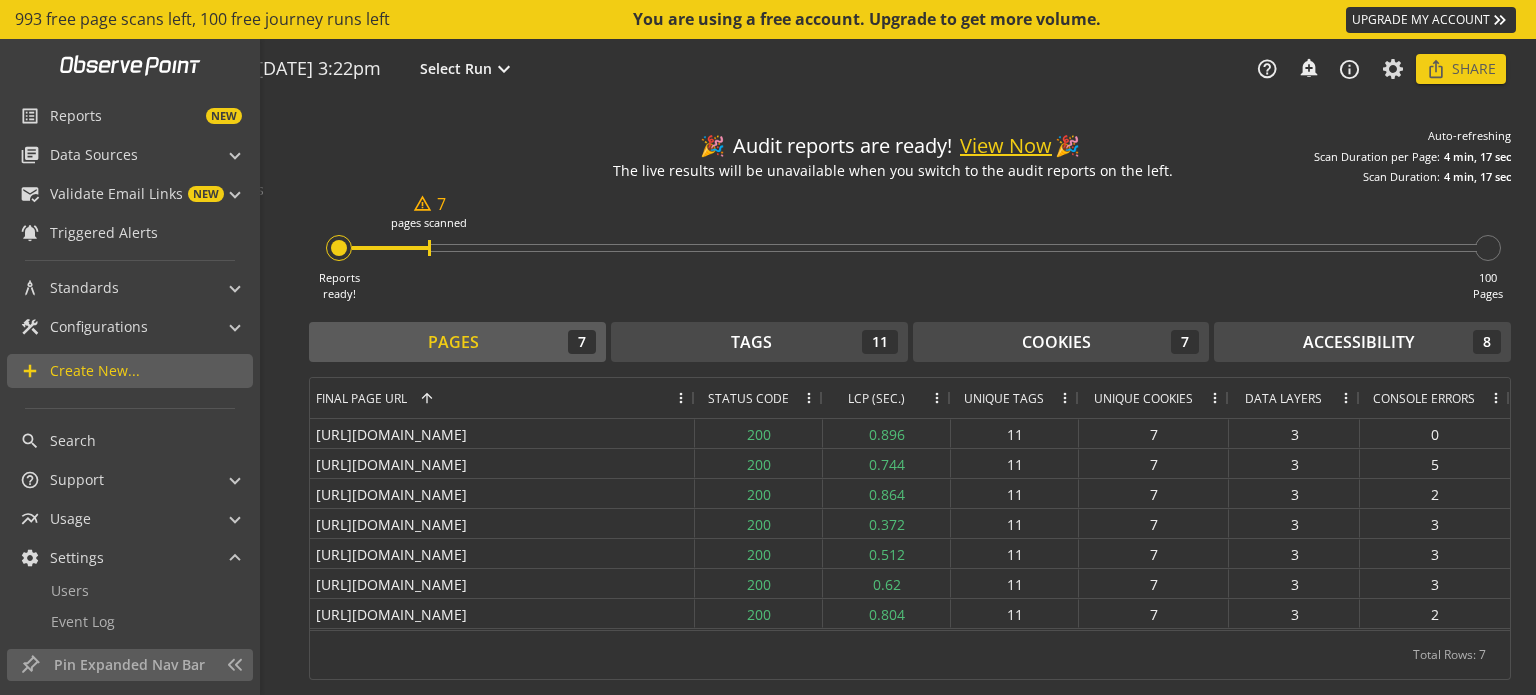 scroll, scrollTop: 0, scrollLeft: 0, axis: both 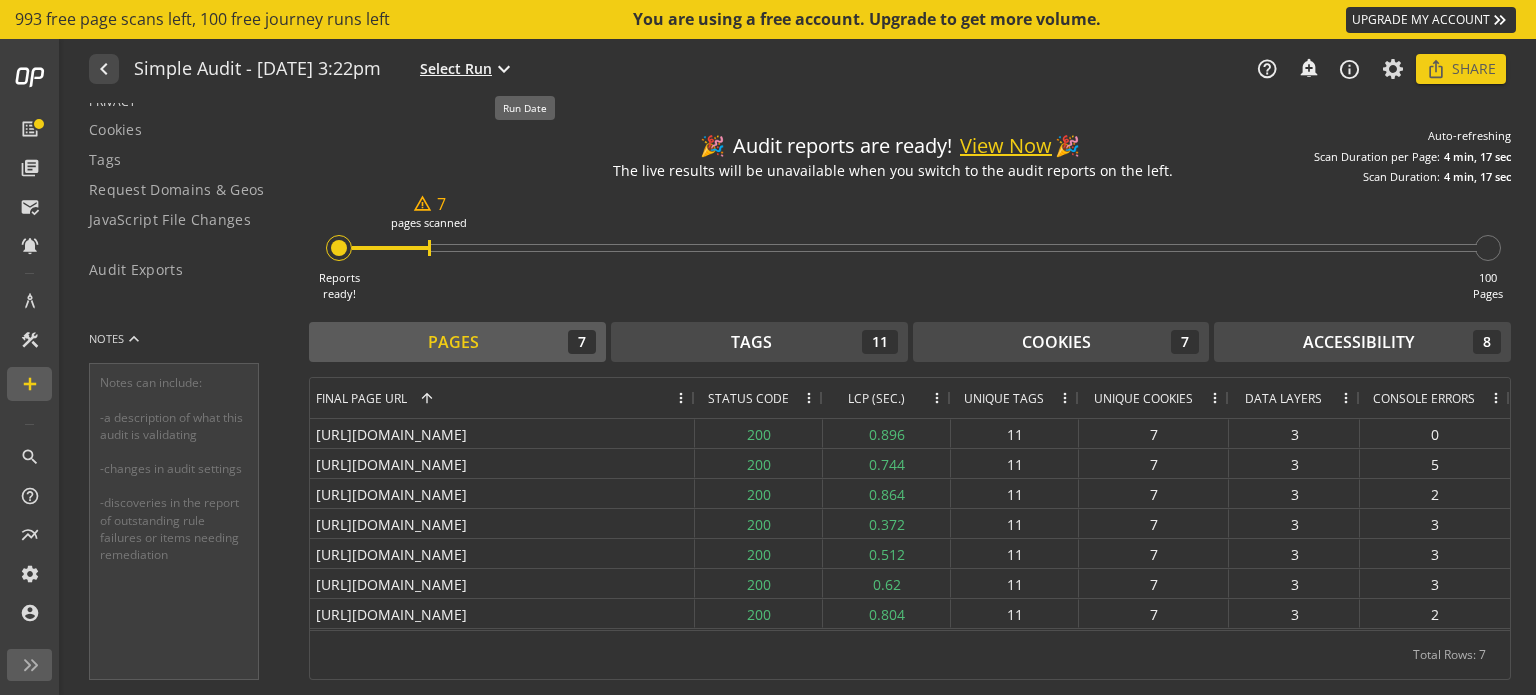 click on "expand_more" 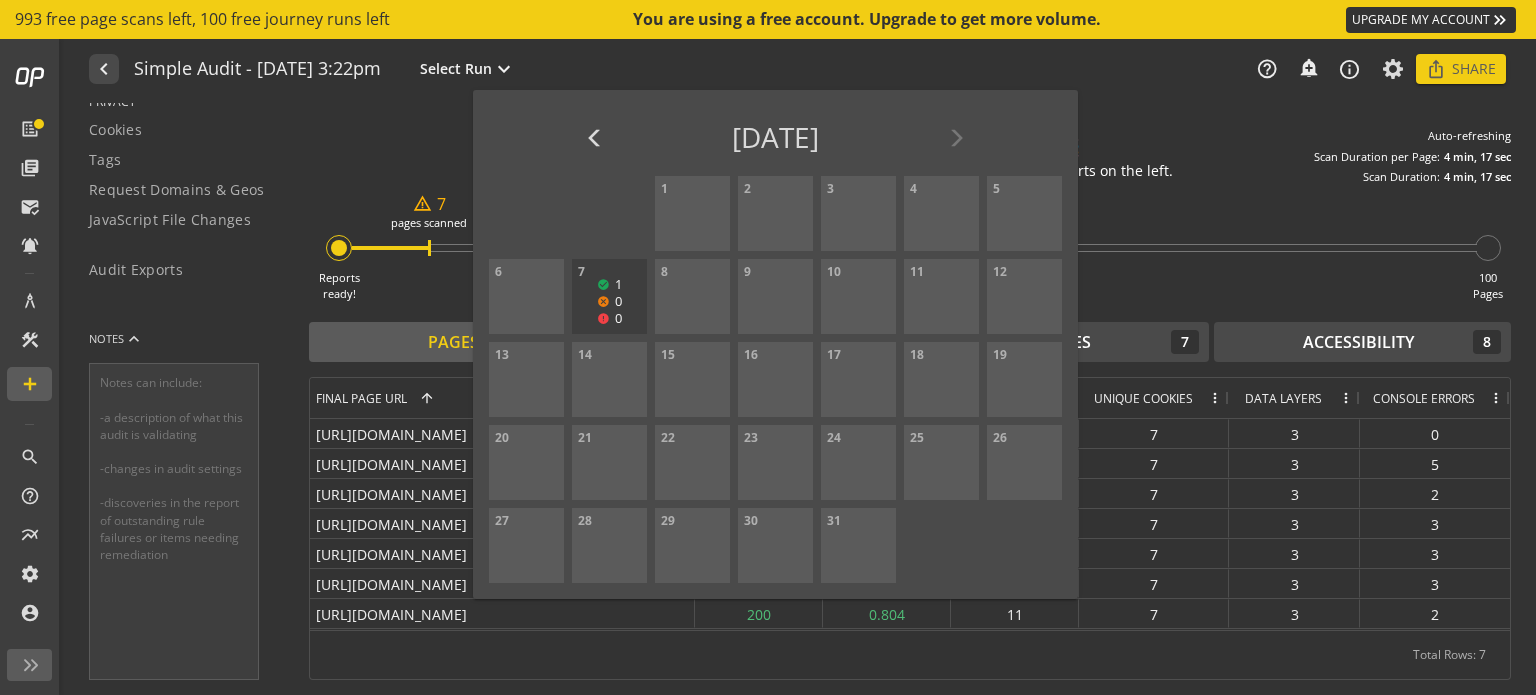 click at bounding box center (768, 347) 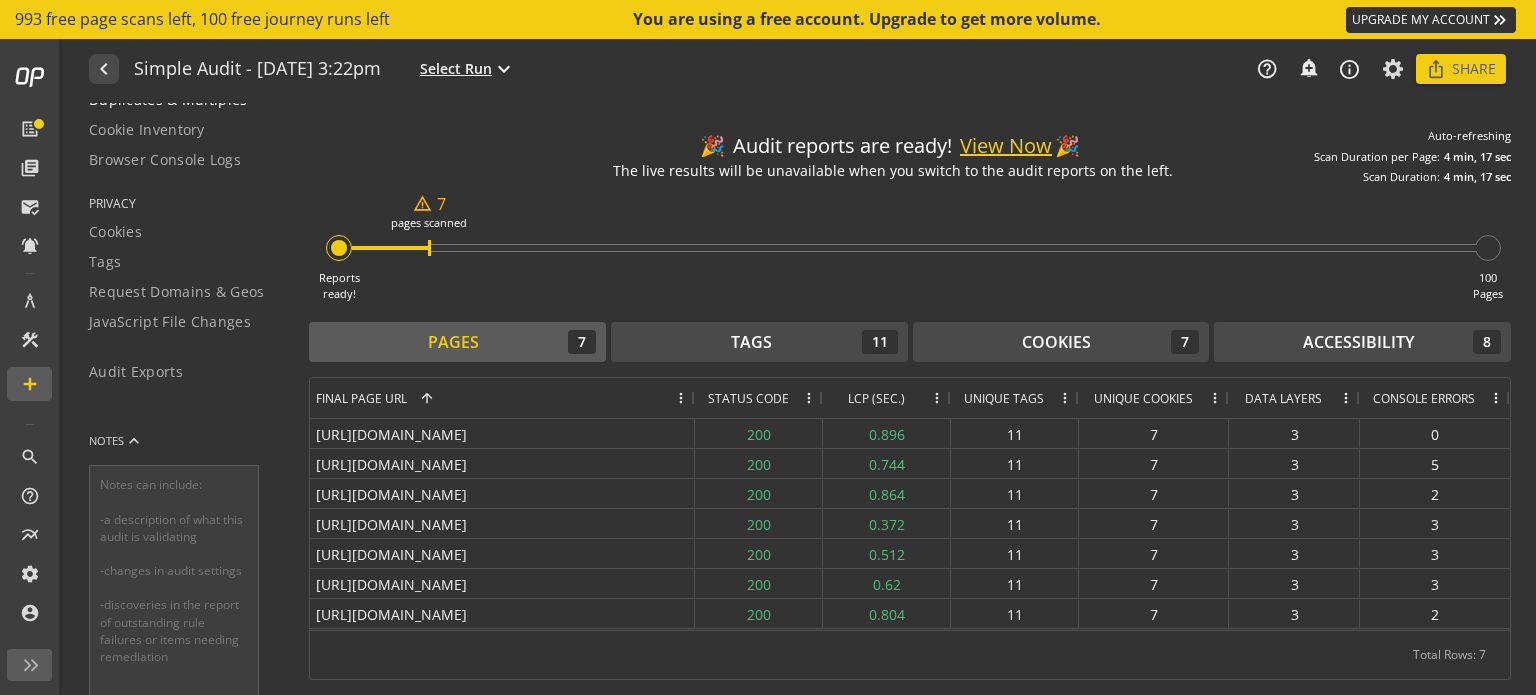scroll, scrollTop: 277, scrollLeft: 0, axis: vertical 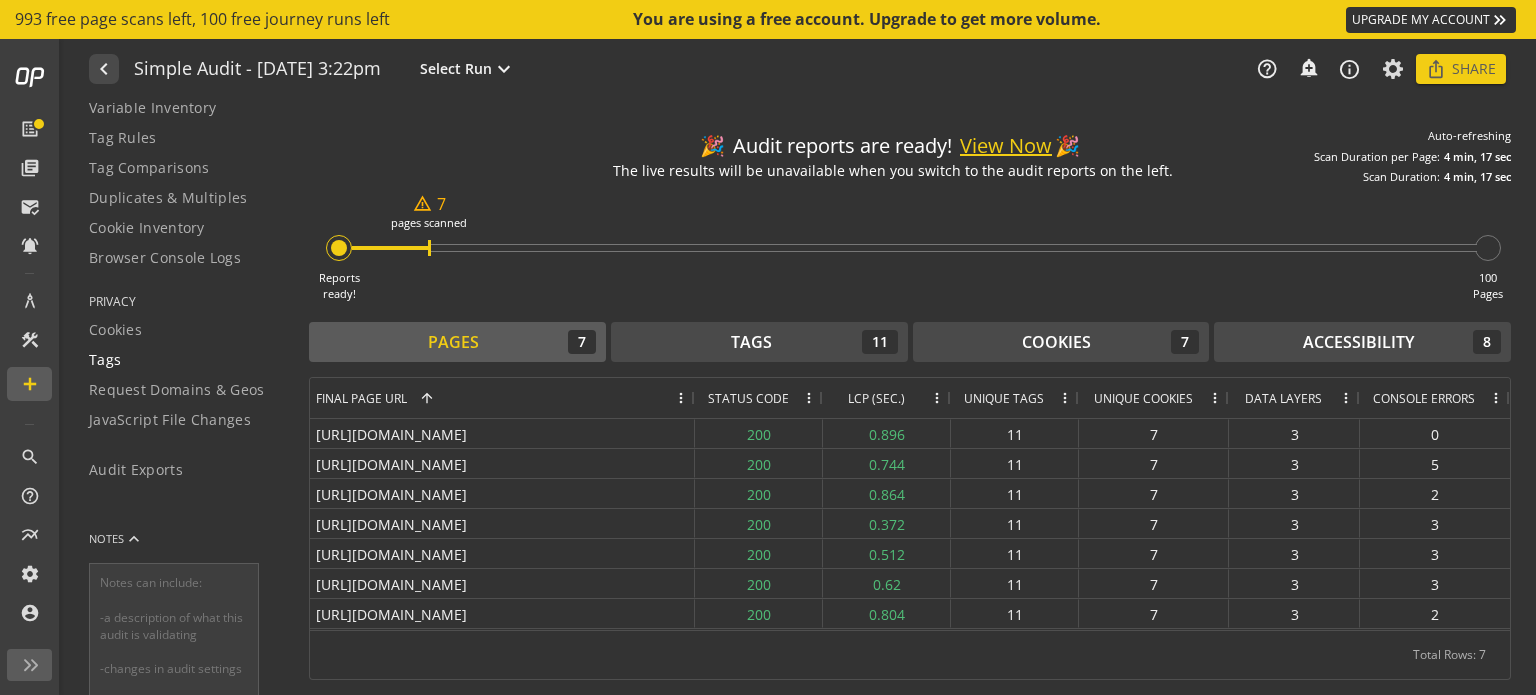 click on "Tags" 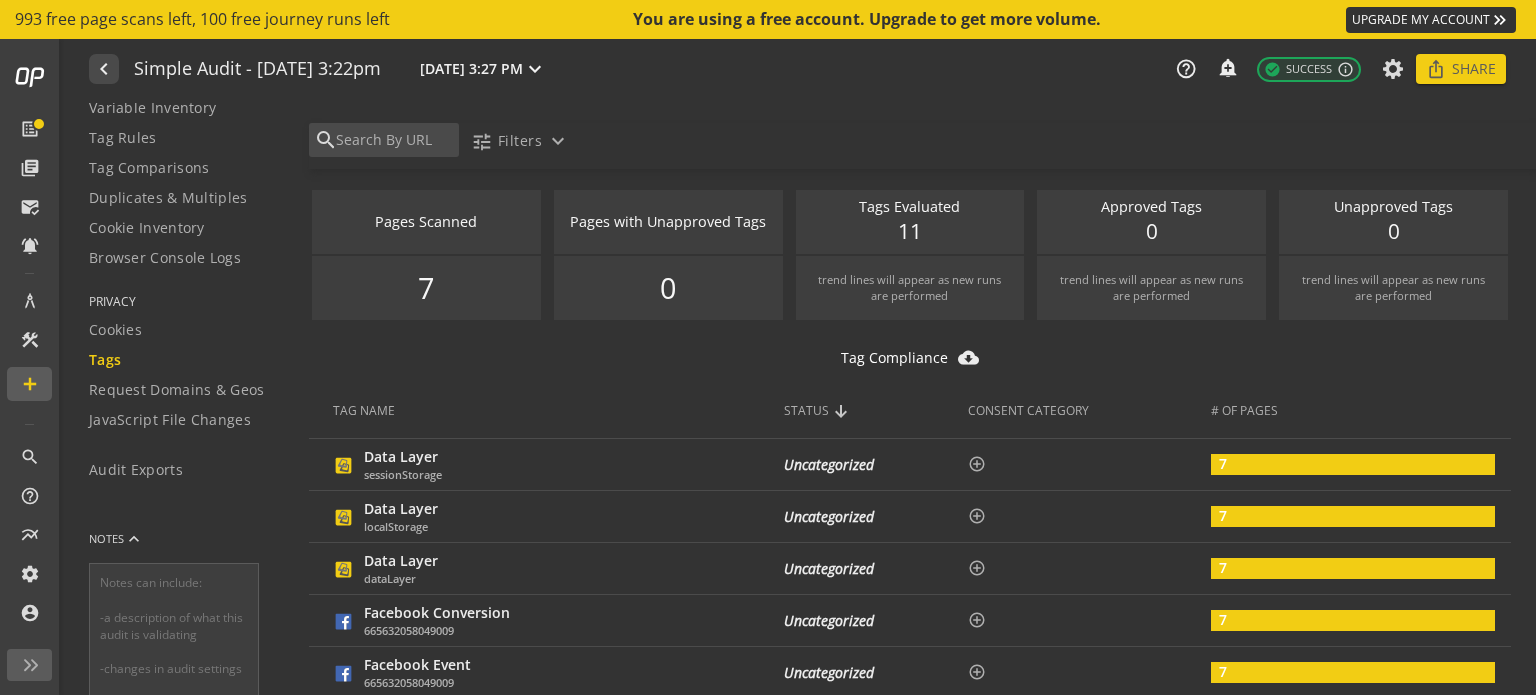 scroll, scrollTop: 0, scrollLeft: 0, axis: both 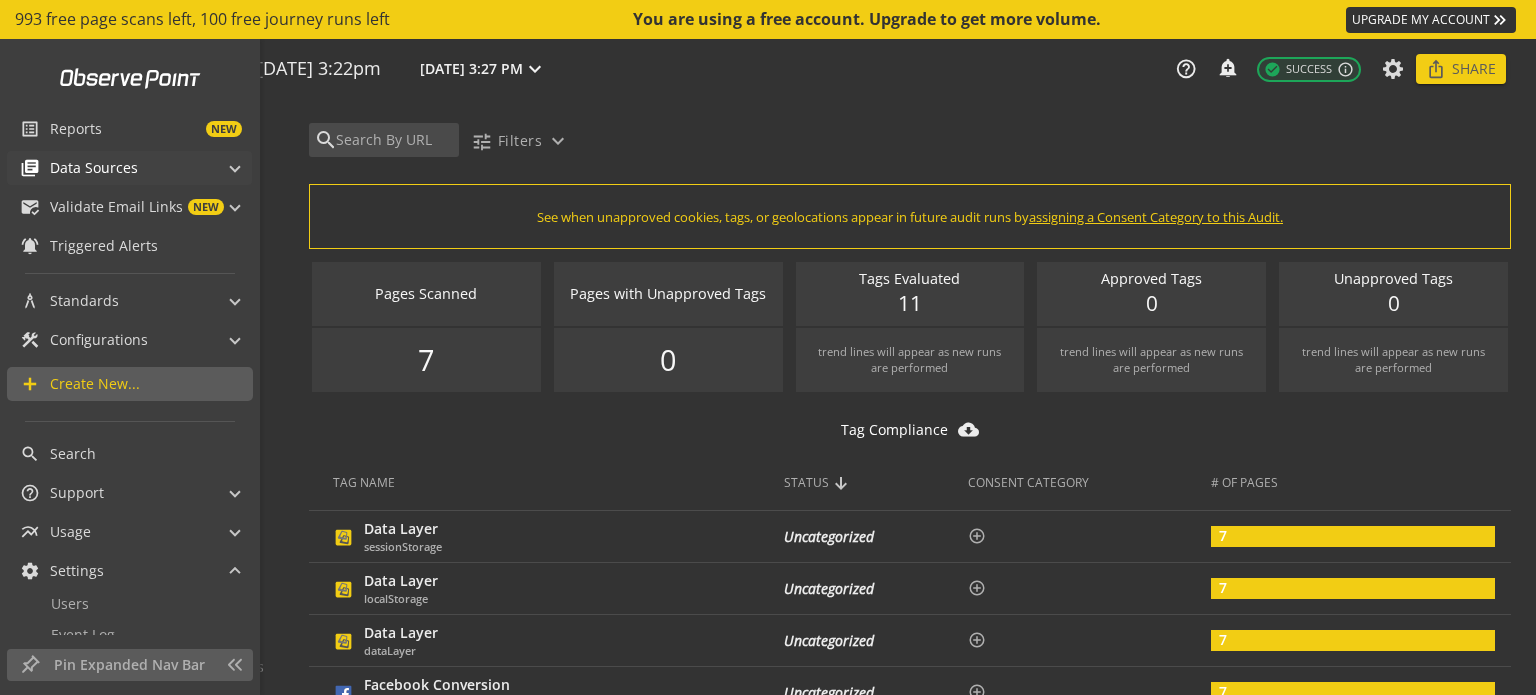 click at bounding box center (235, 165) 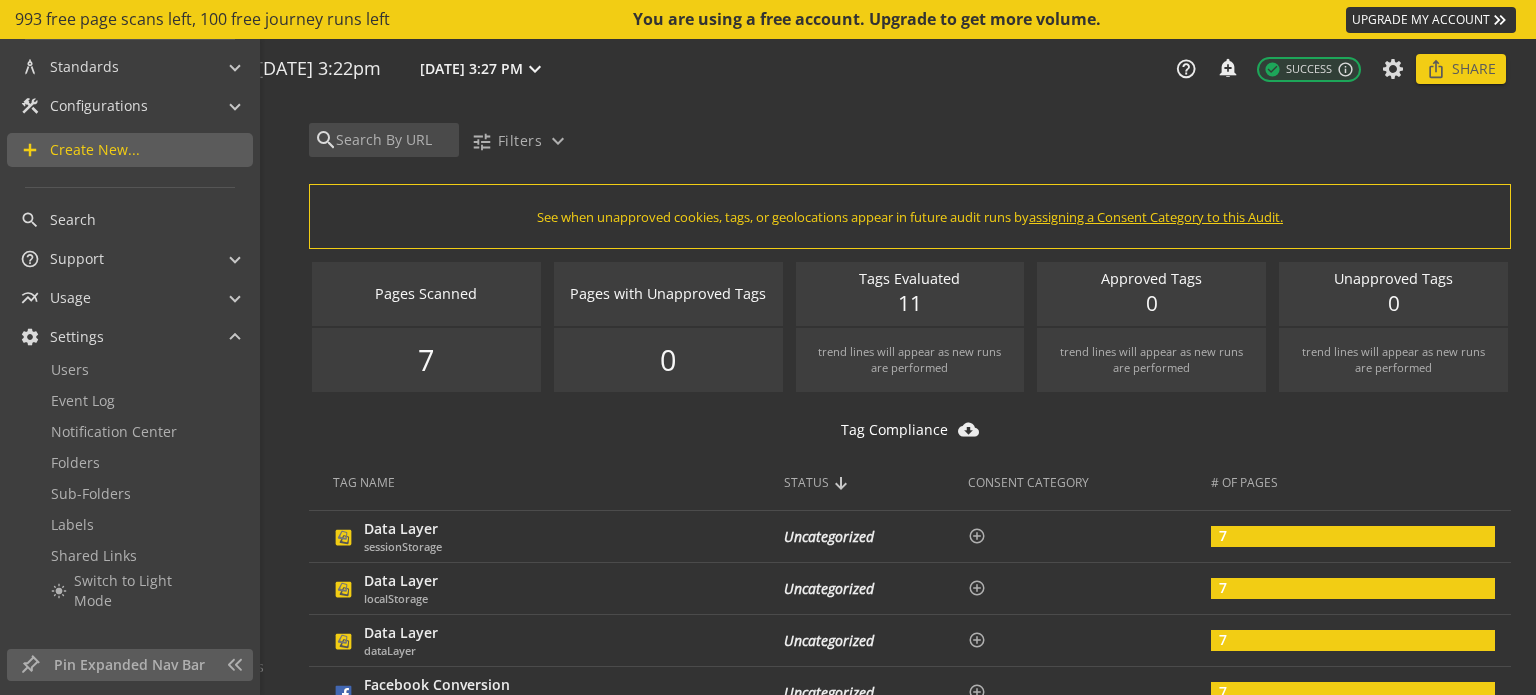 scroll, scrollTop: 300, scrollLeft: 0, axis: vertical 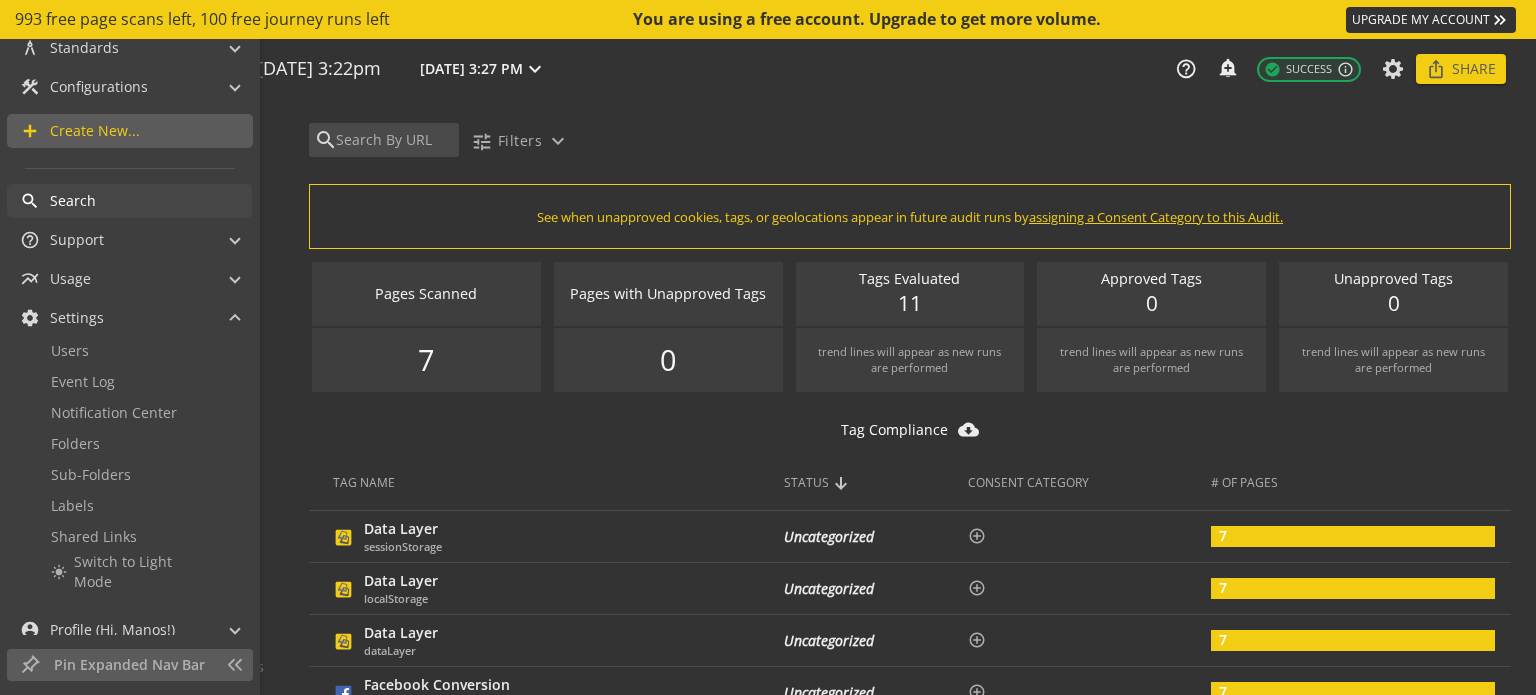 click on "Search" 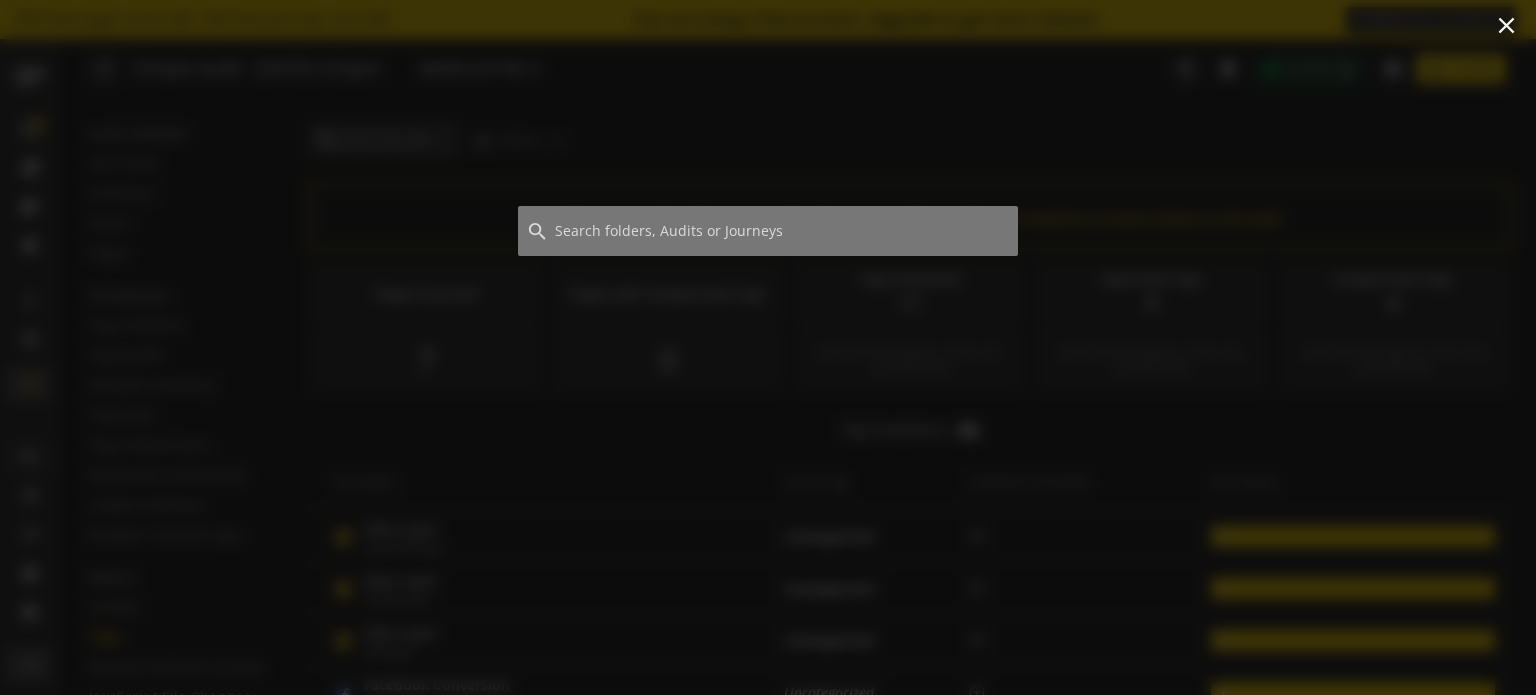 scroll, scrollTop: 0, scrollLeft: 0, axis: both 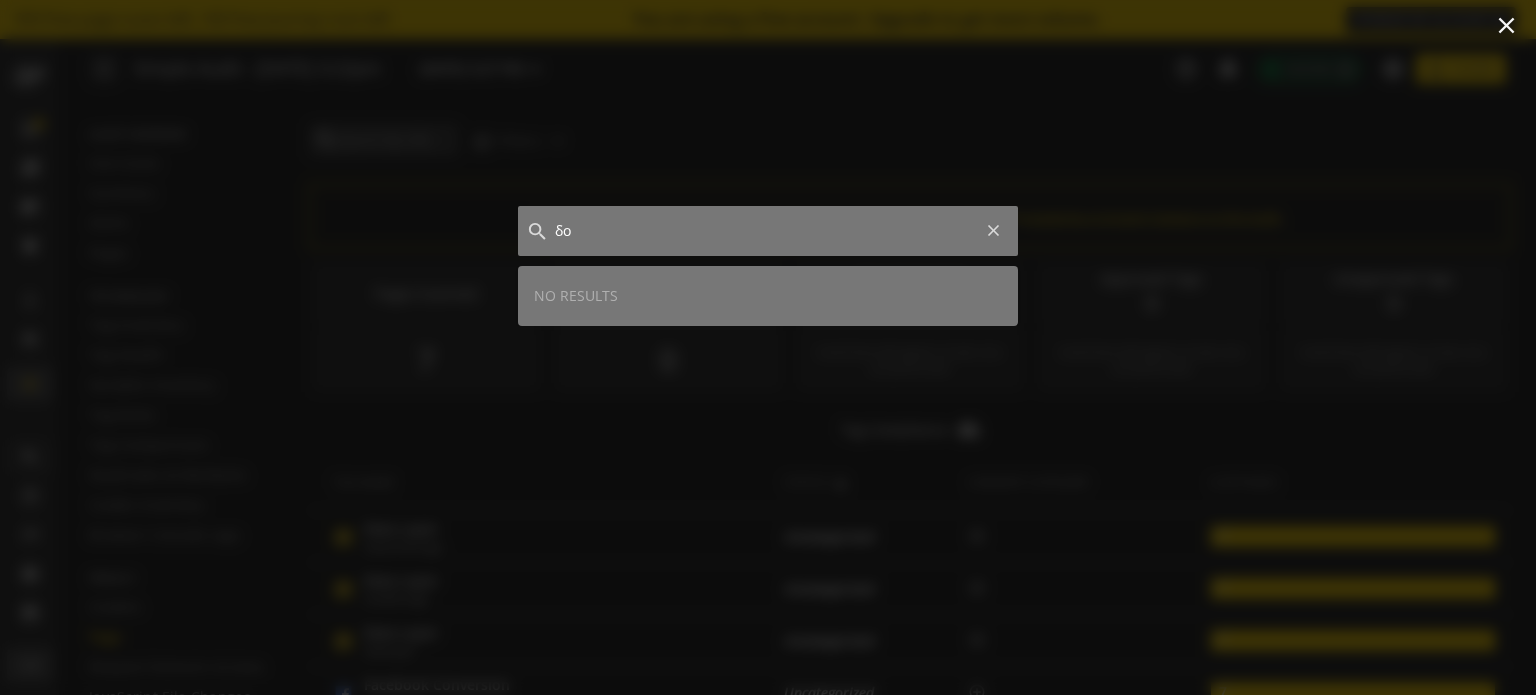 type on "δ" 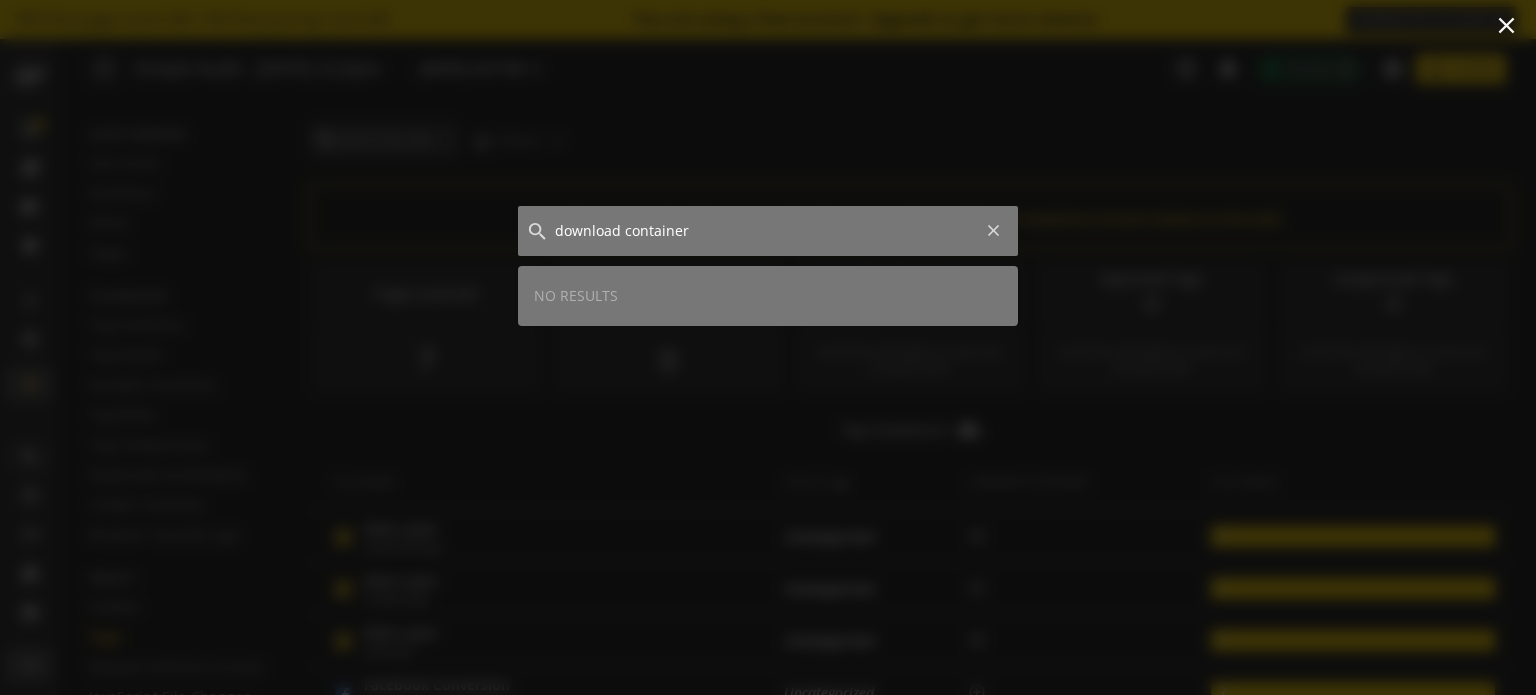 type on "download container" 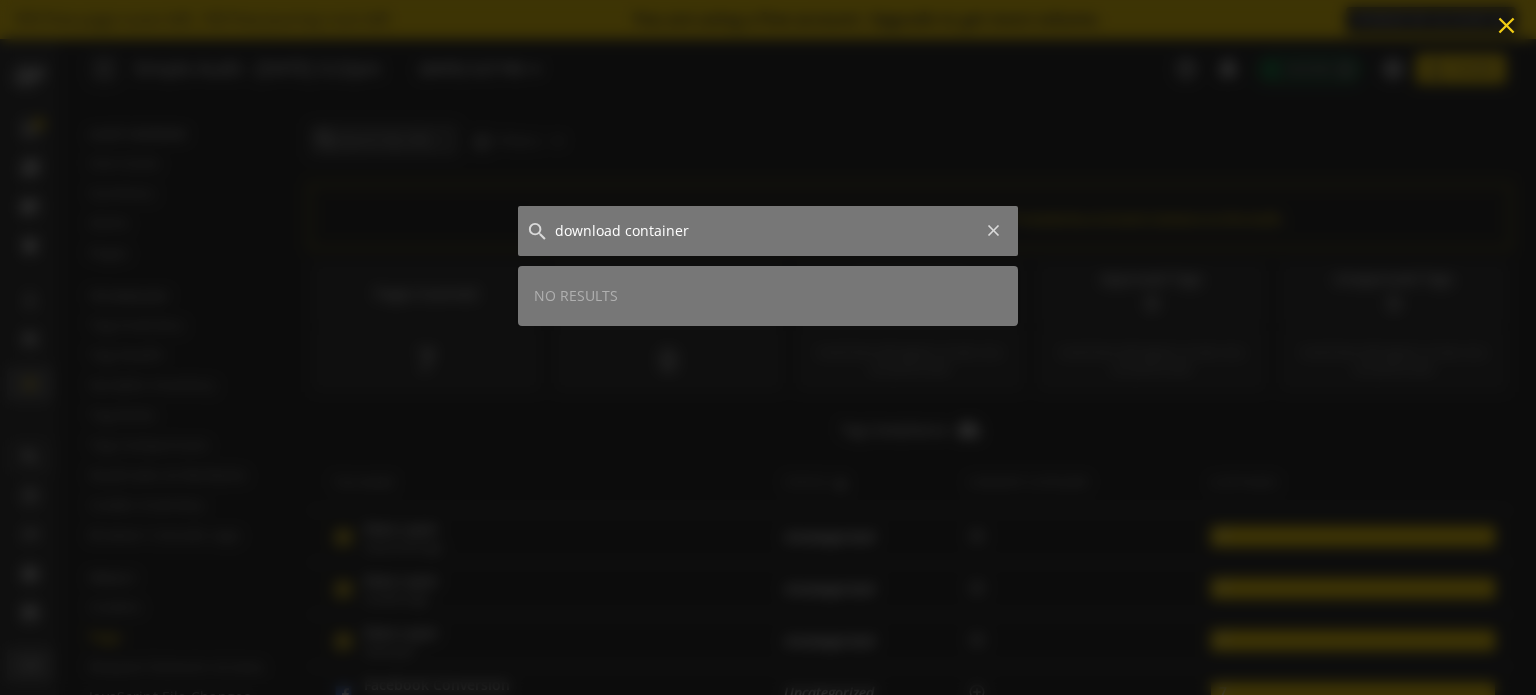 click on "close" at bounding box center (1506, 25) 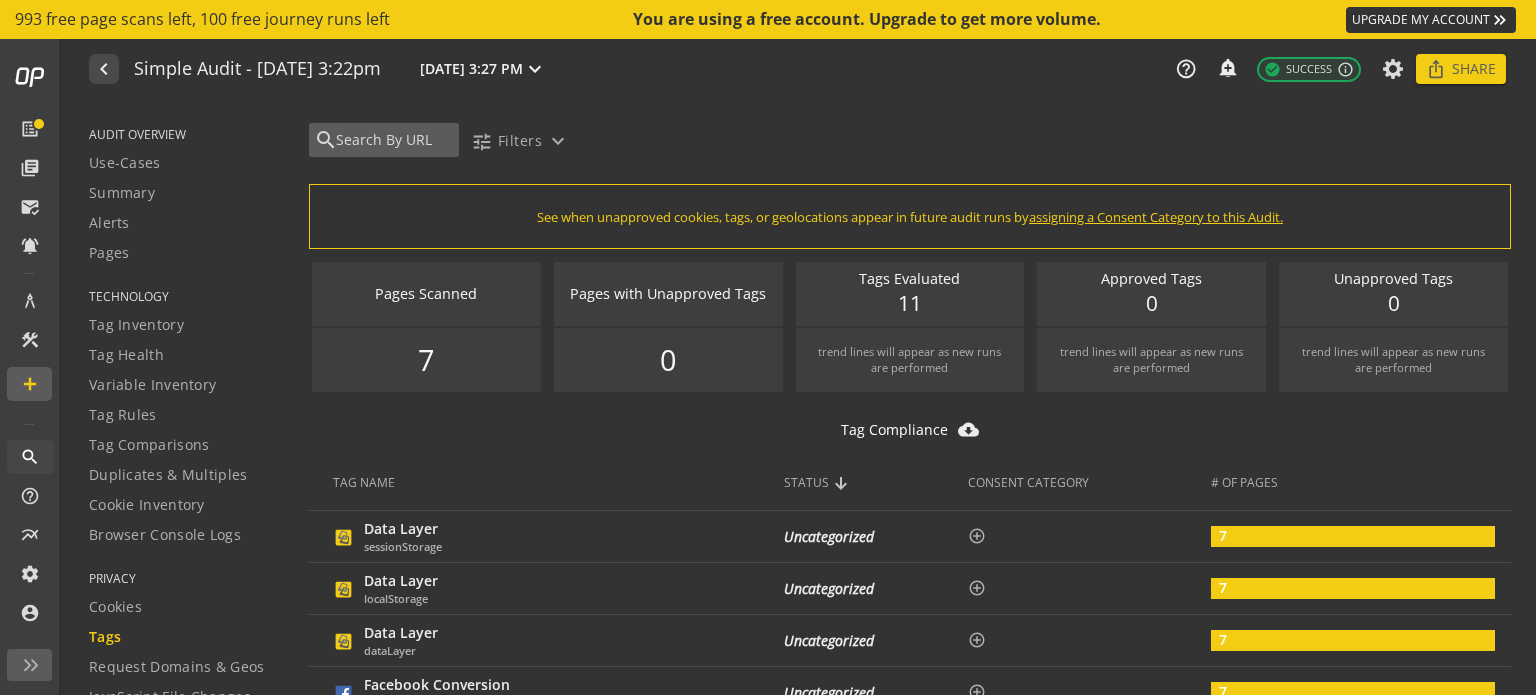 click 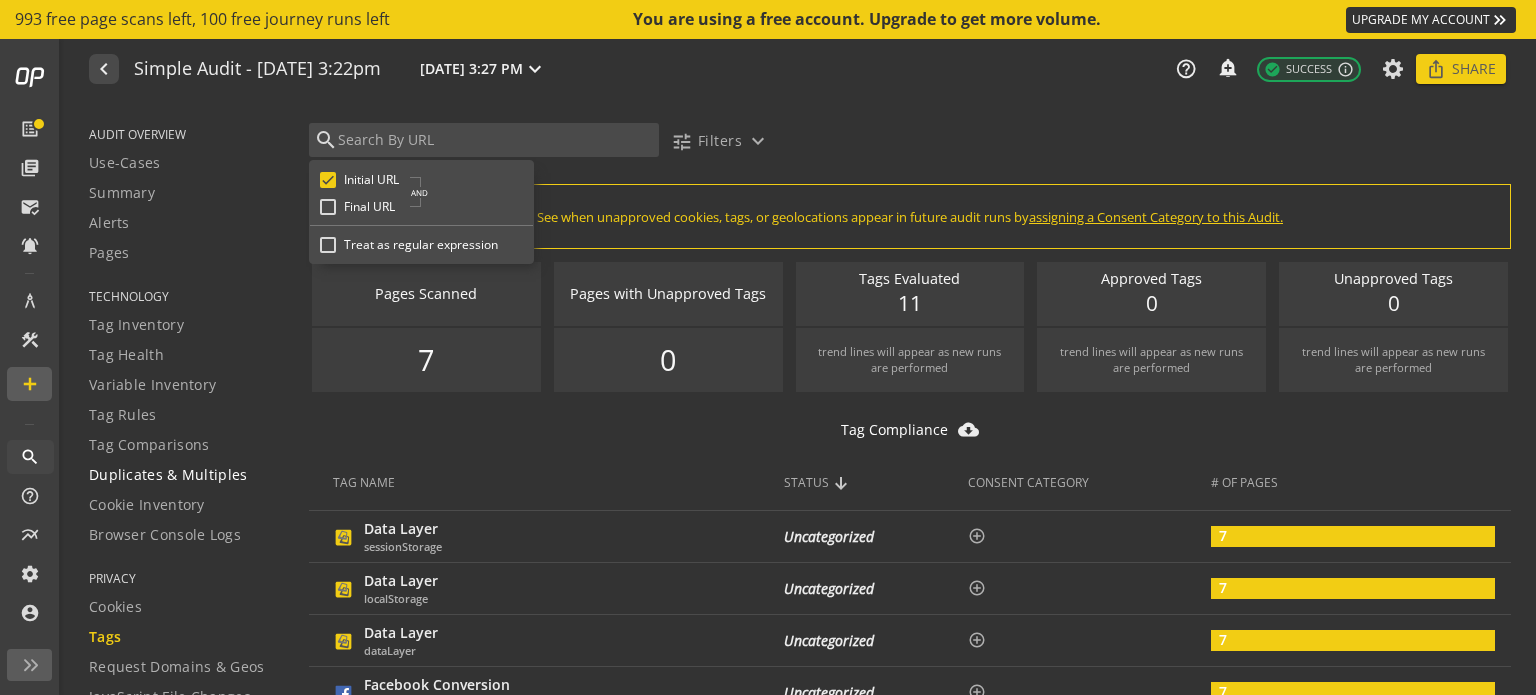 click on "Duplicates & Multiples" 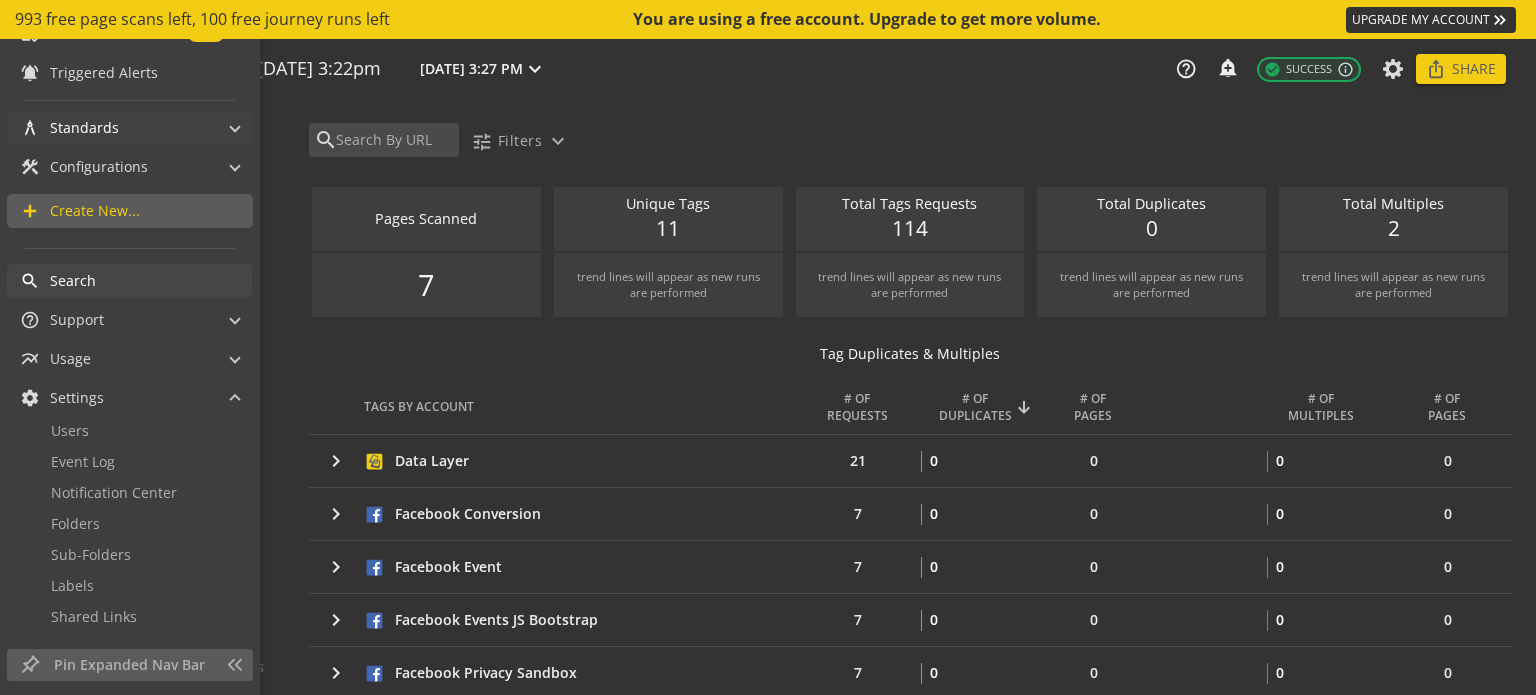 scroll, scrollTop: 300, scrollLeft: 0, axis: vertical 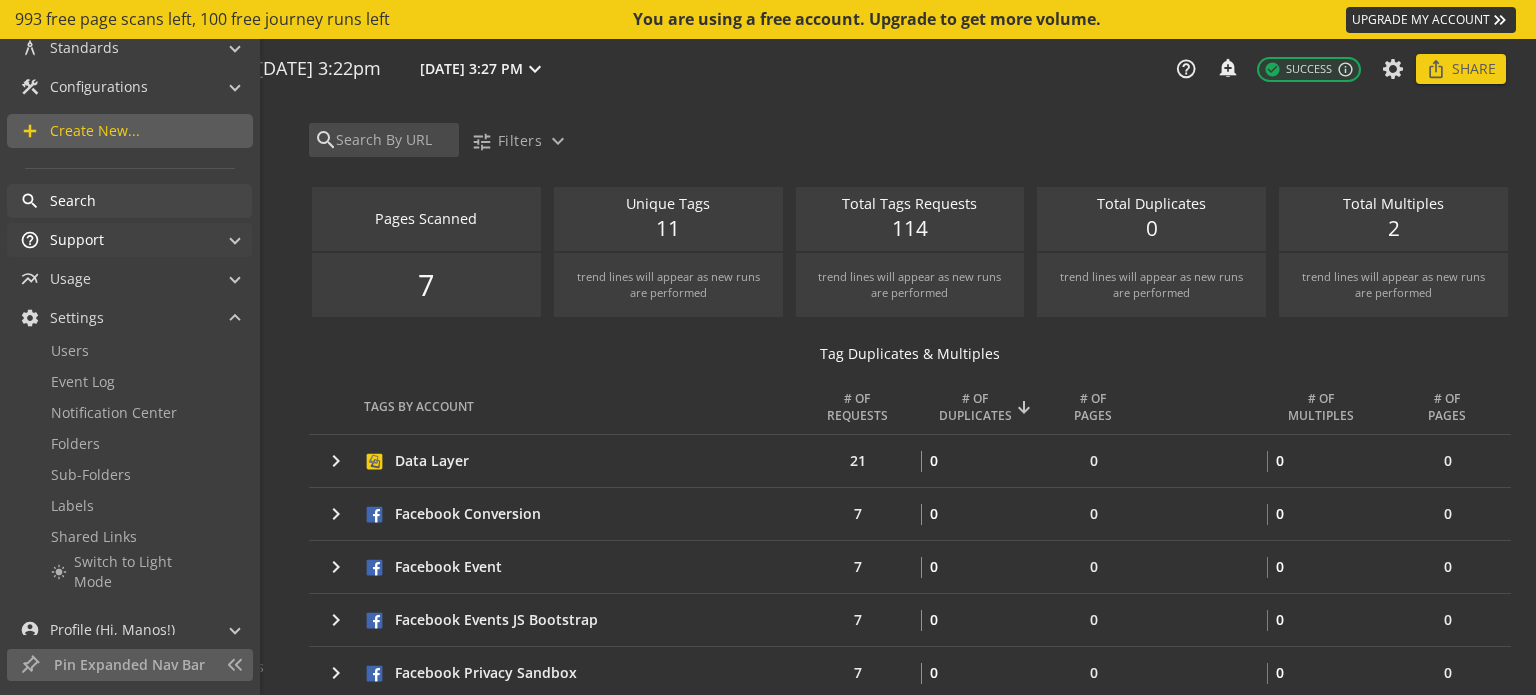 click on "help_outline Support" at bounding box center (117, 240) 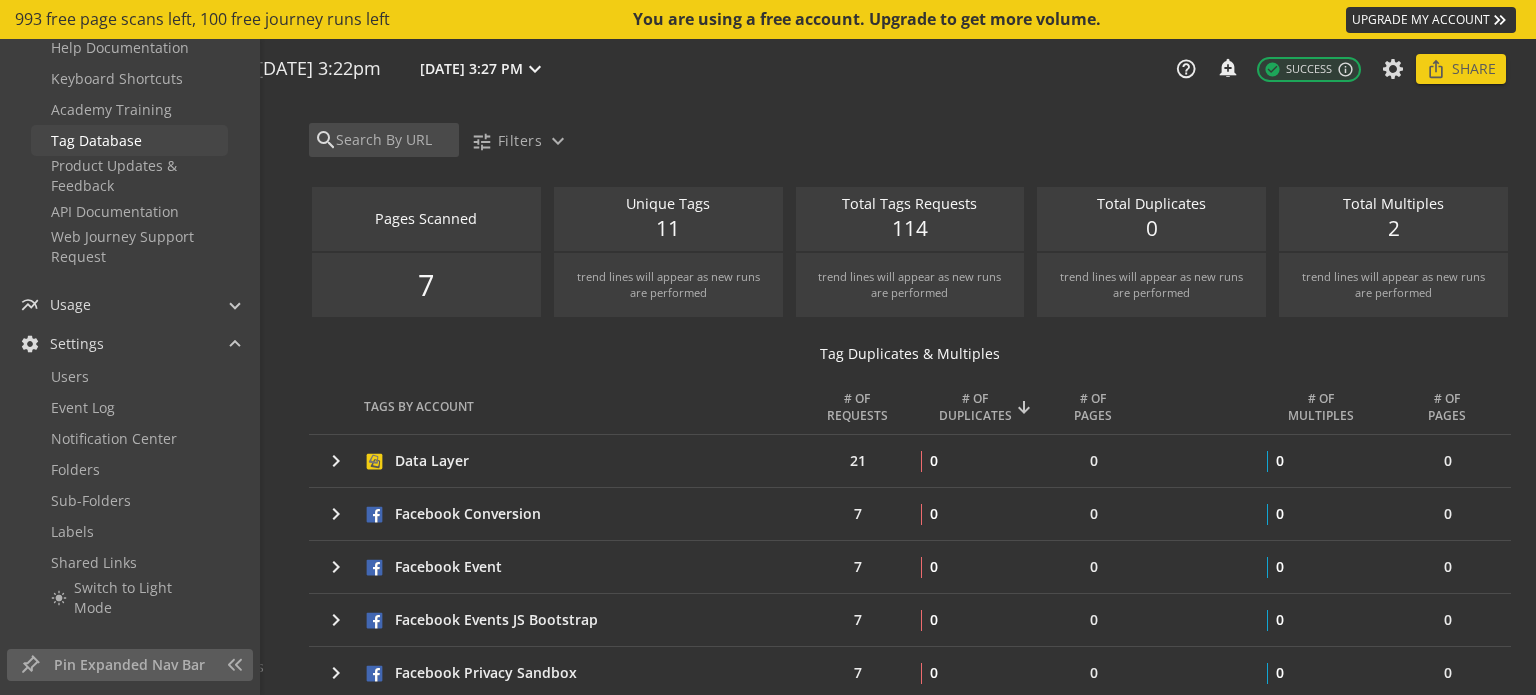 scroll, scrollTop: 629, scrollLeft: 0, axis: vertical 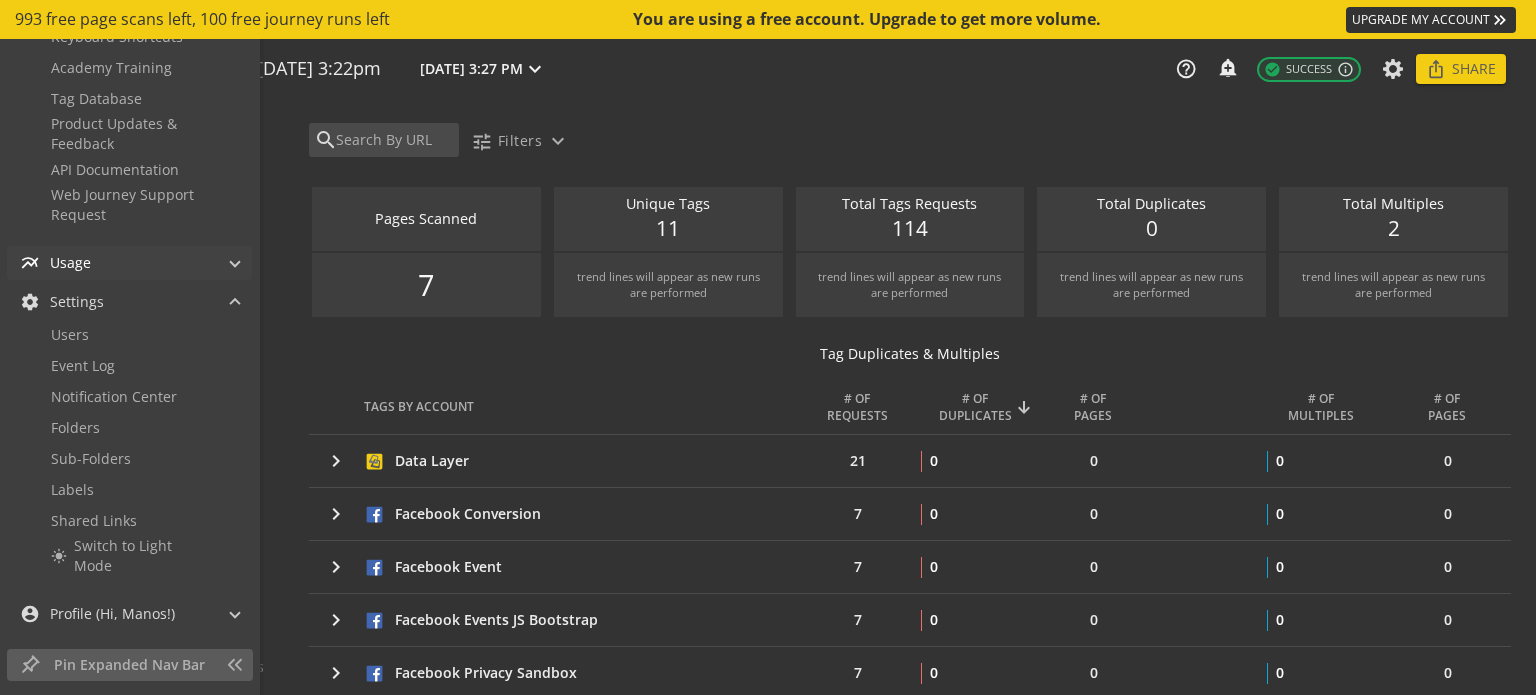 click on "multiline_chart Usage" at bounding box center [117, 263] 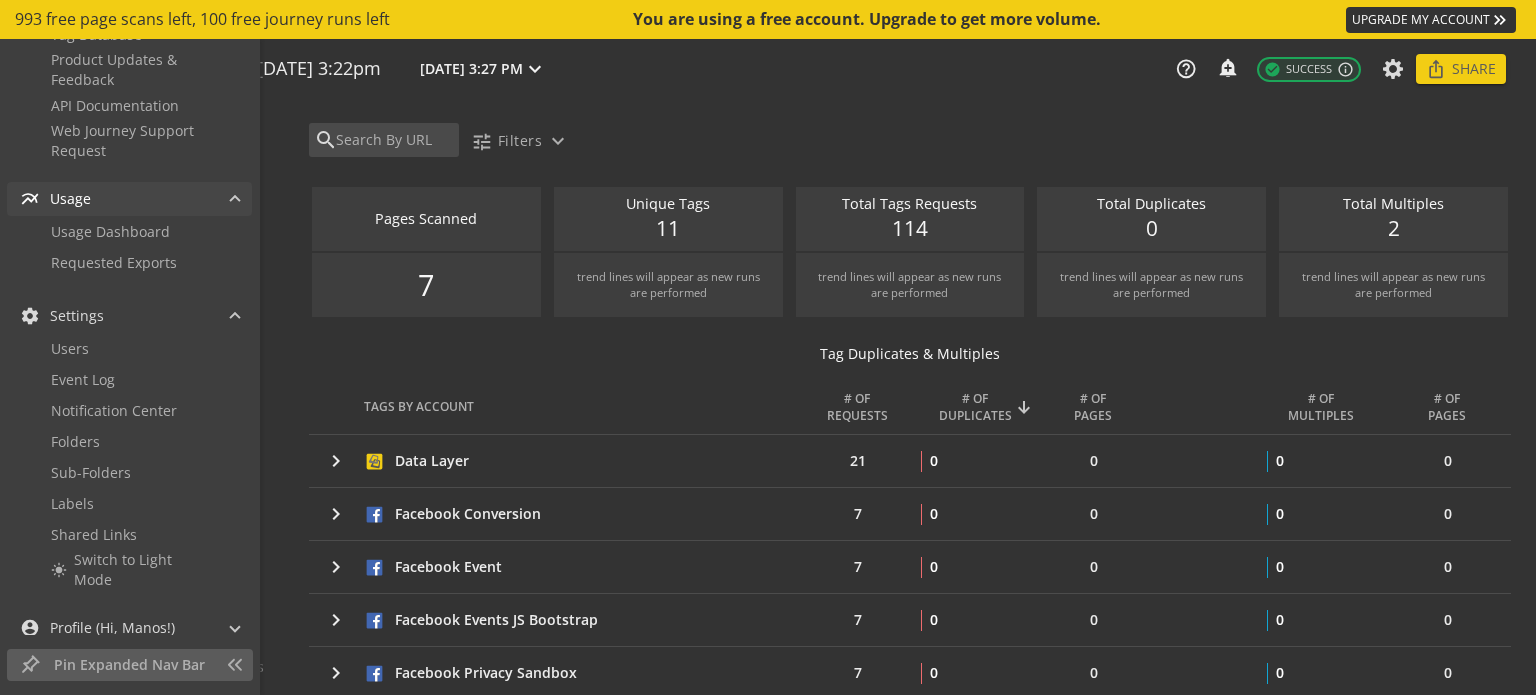 scroll, scrollTop: 707, scrollLeft: 0, axis: vertical 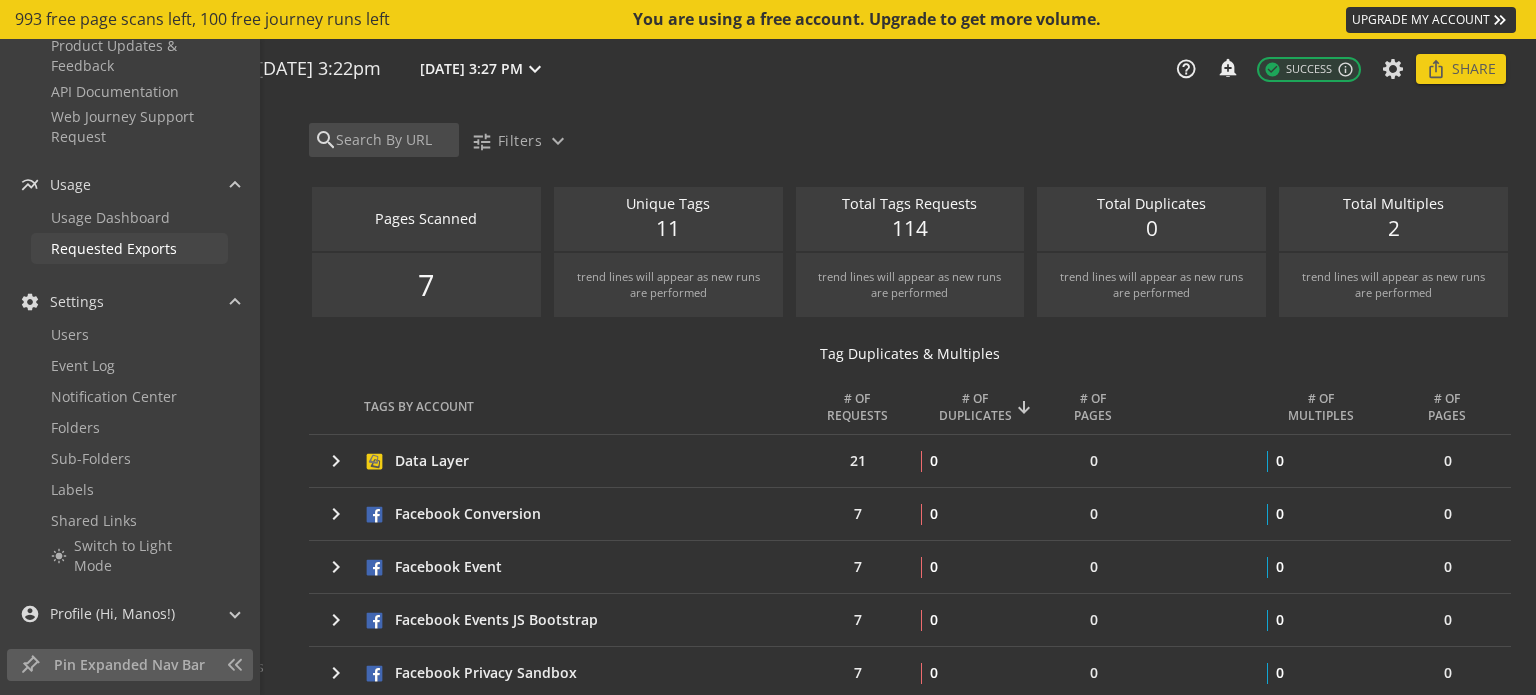 click on "Requested Exports" at bounding box center [114, 248] 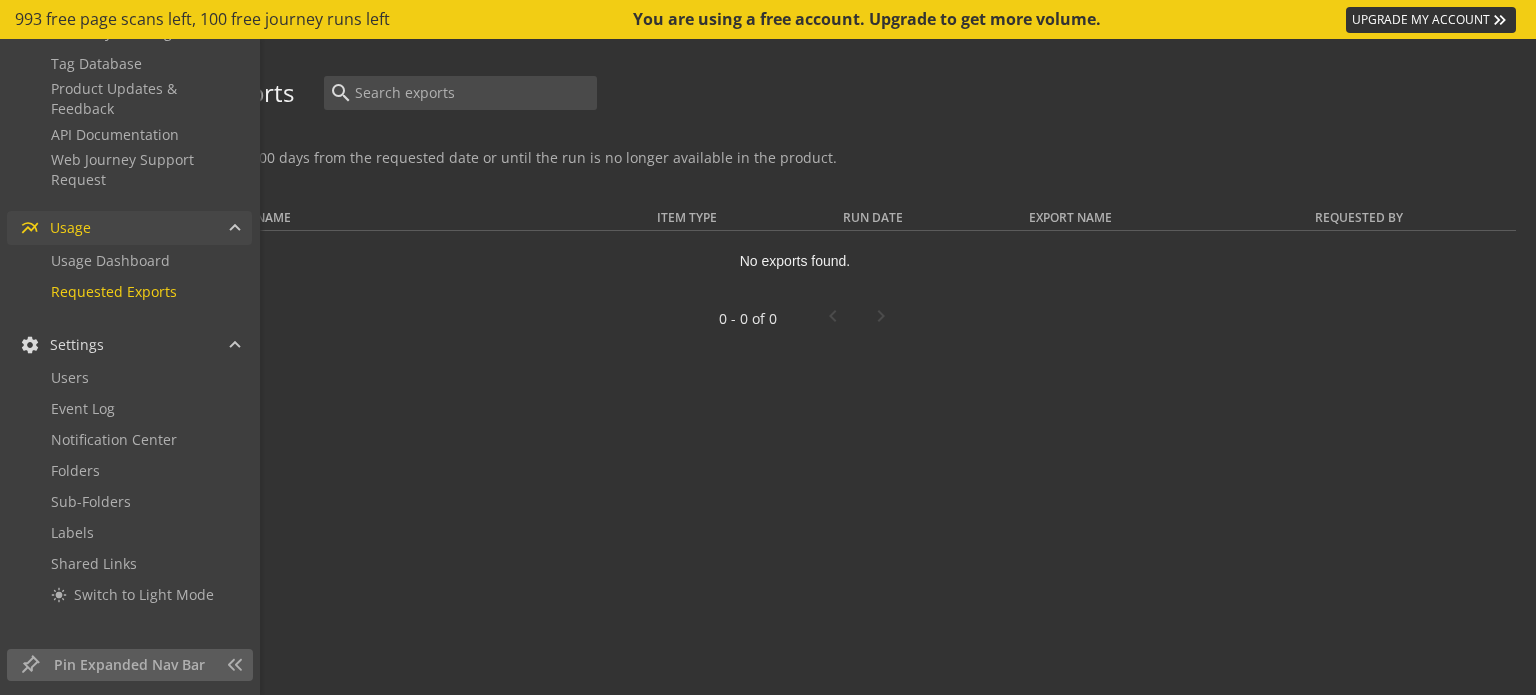 scroll, scrollTop: 698, scrollLeft: 0, axis: vertical 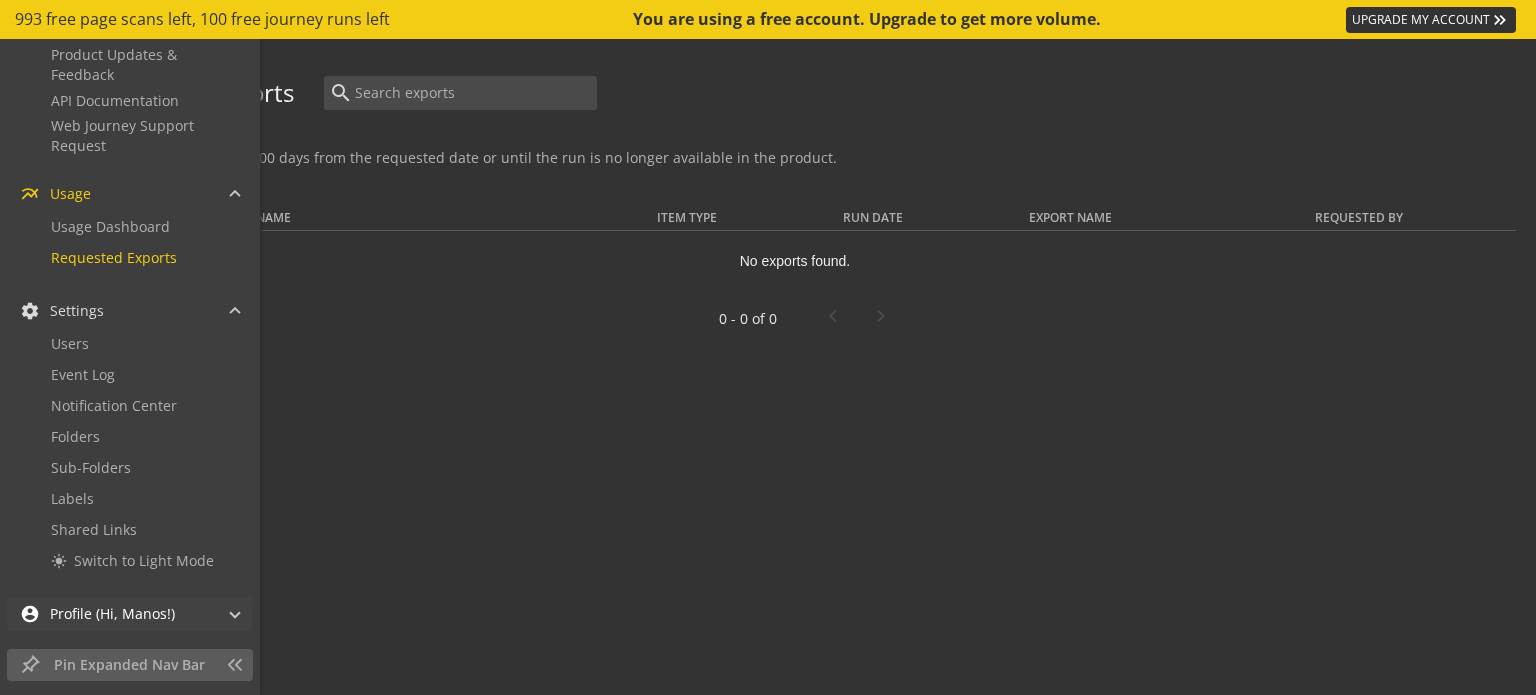 click at bounding box center [235, 611] 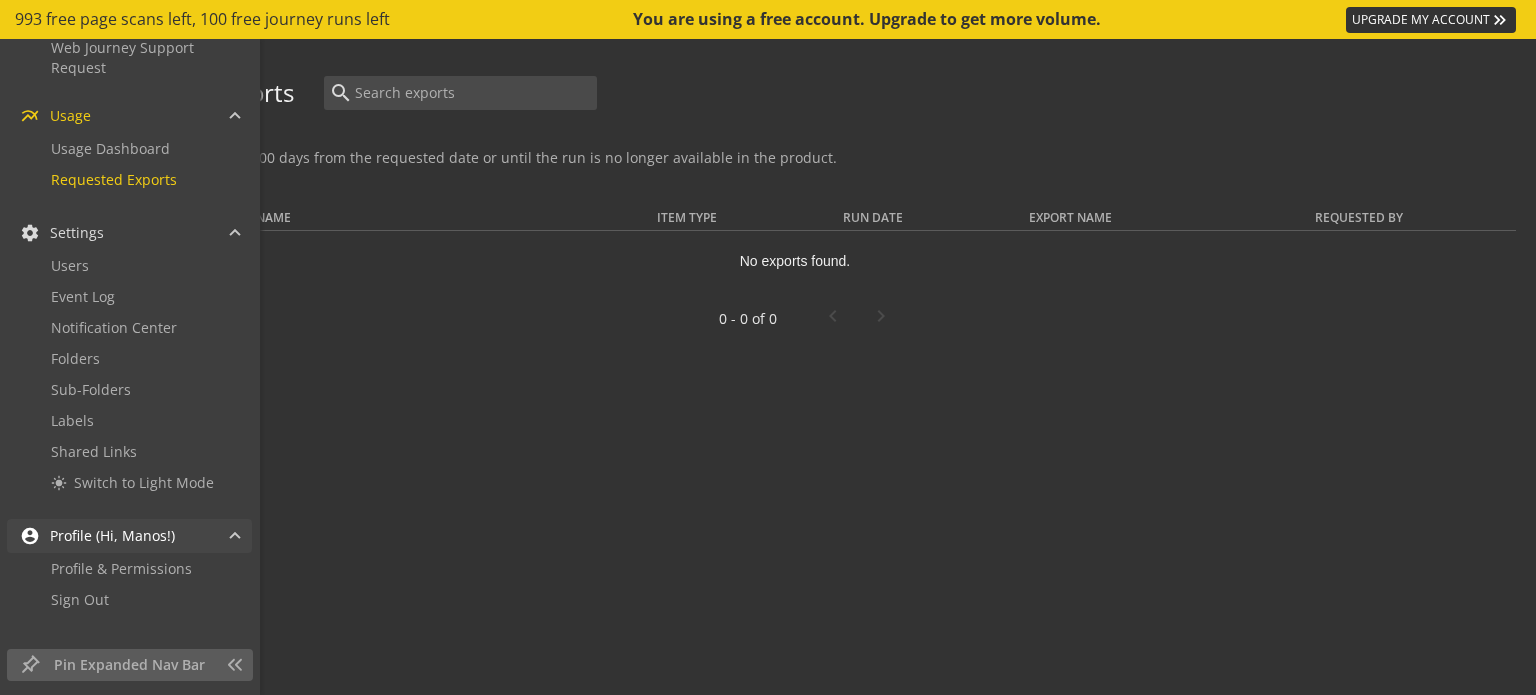 scroll, scrollTop: 776, scrollLeft: 0, axis: vertical 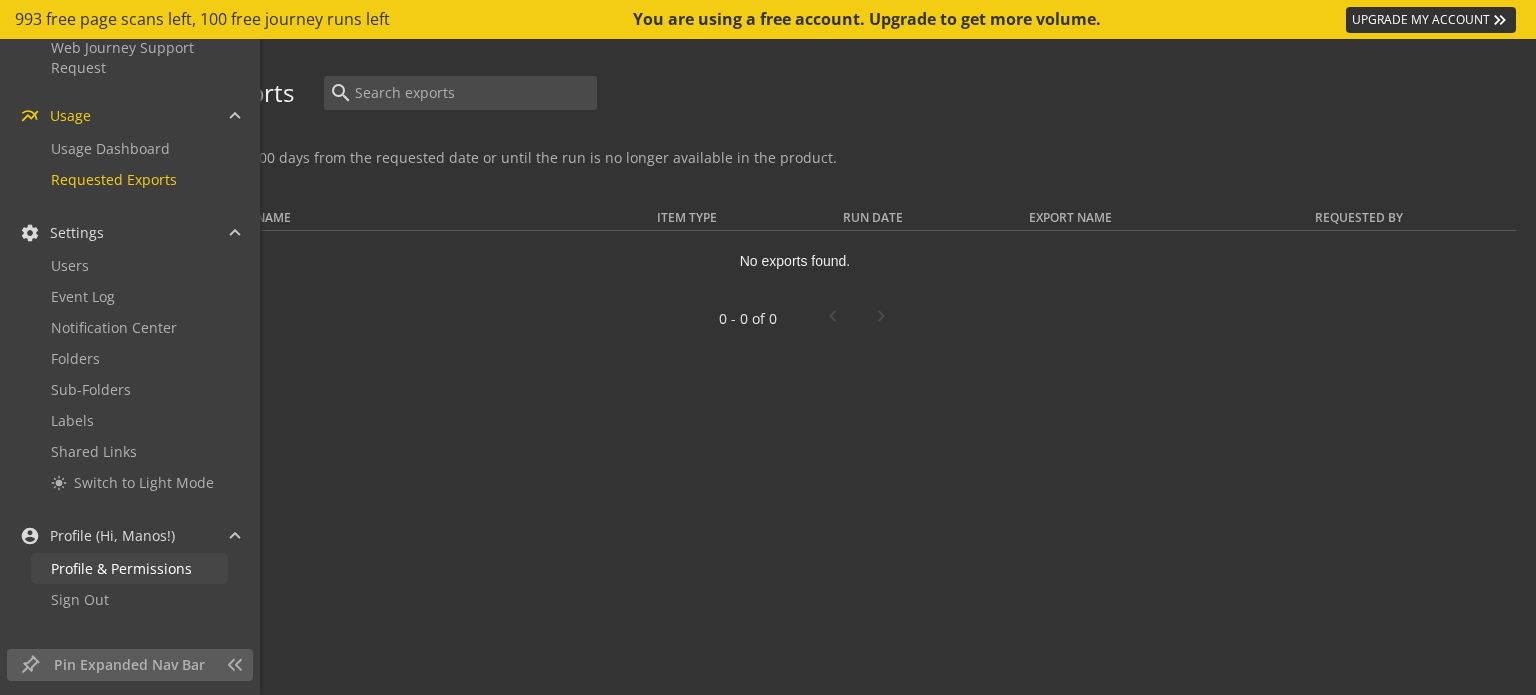 click on "Profile & Permissions" at bounding box center [121, 568] 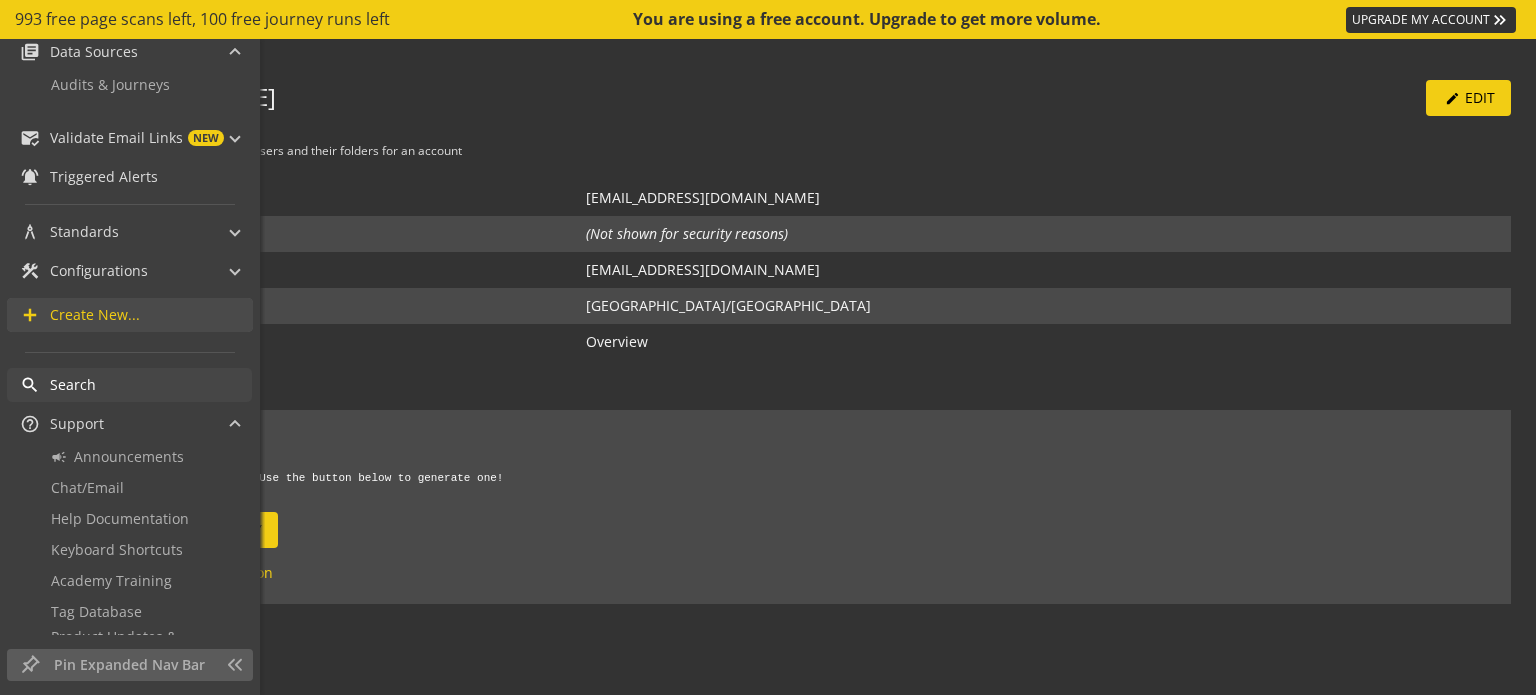 scroll, scrollTop: 0, scrollLeft: 0, axis: both 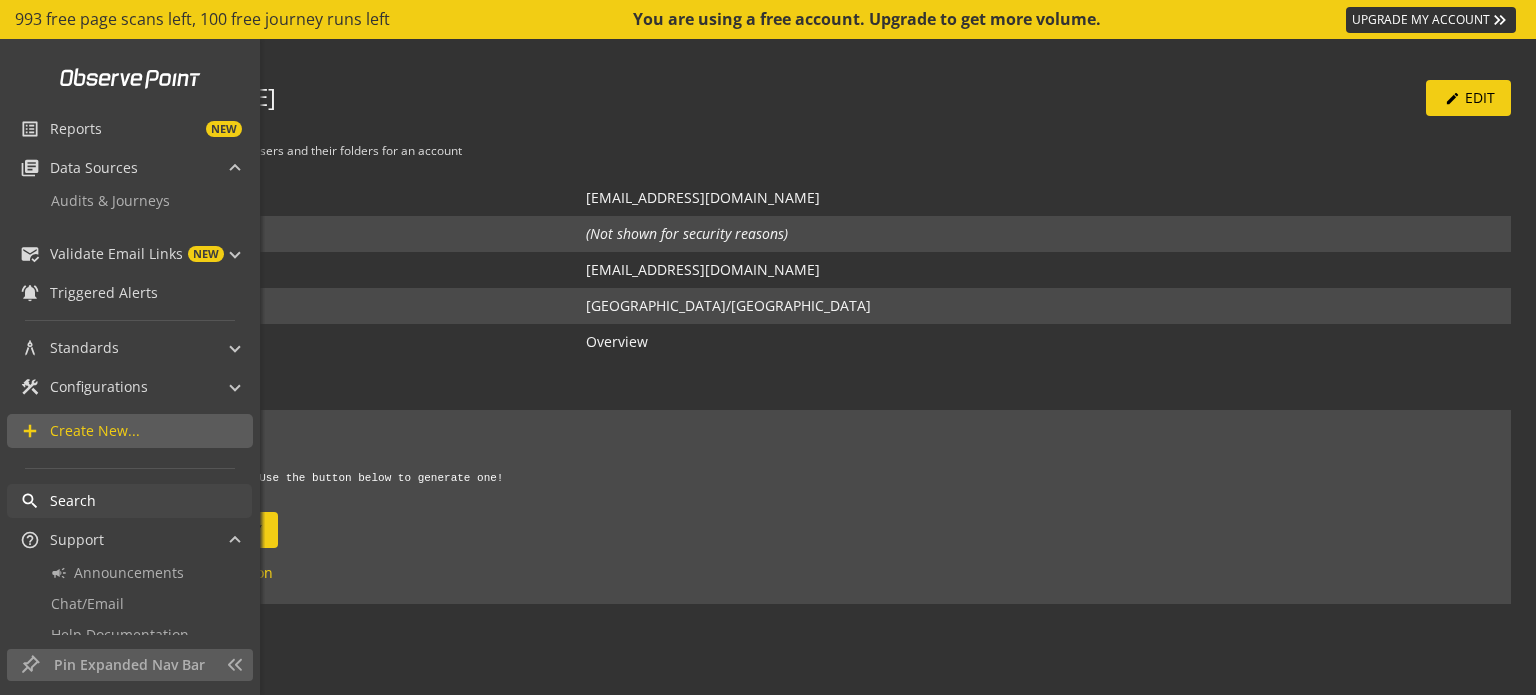 click on "search Search help_outline Support campaign_outline Announcements Chat/Email Help Documentation Keyboard Shortcuts Academy Training Tag Database Product Updates & Feedback API Documentation Web Journey Support Request multiline_chart Usage Usage Dashboard Requested Exports settings Settings Users Event Log Notification Center Folders Sub-Folders Labels Shared Links light_mode Switch to Light Mode account_circle Profile (Hi, Manos!) Profile & Permissions Sign Out" 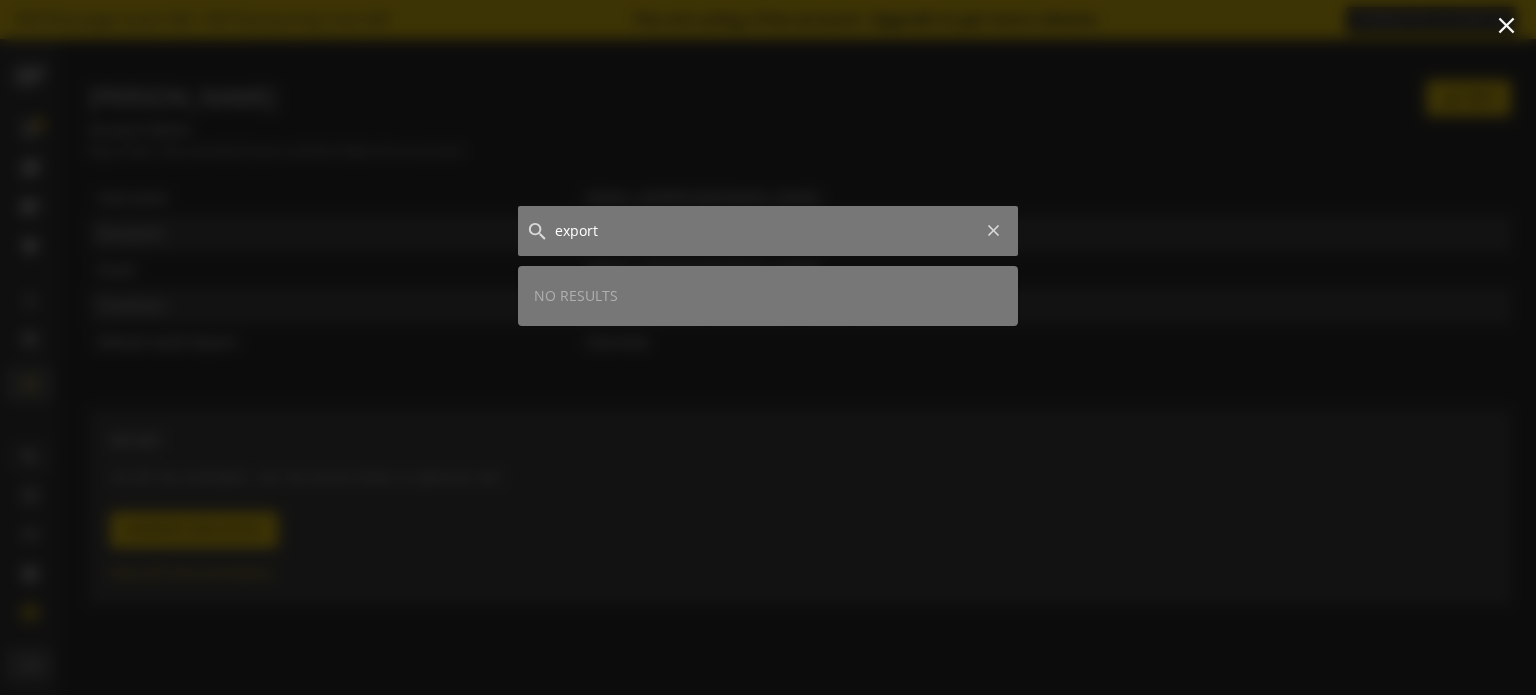 type on "export" 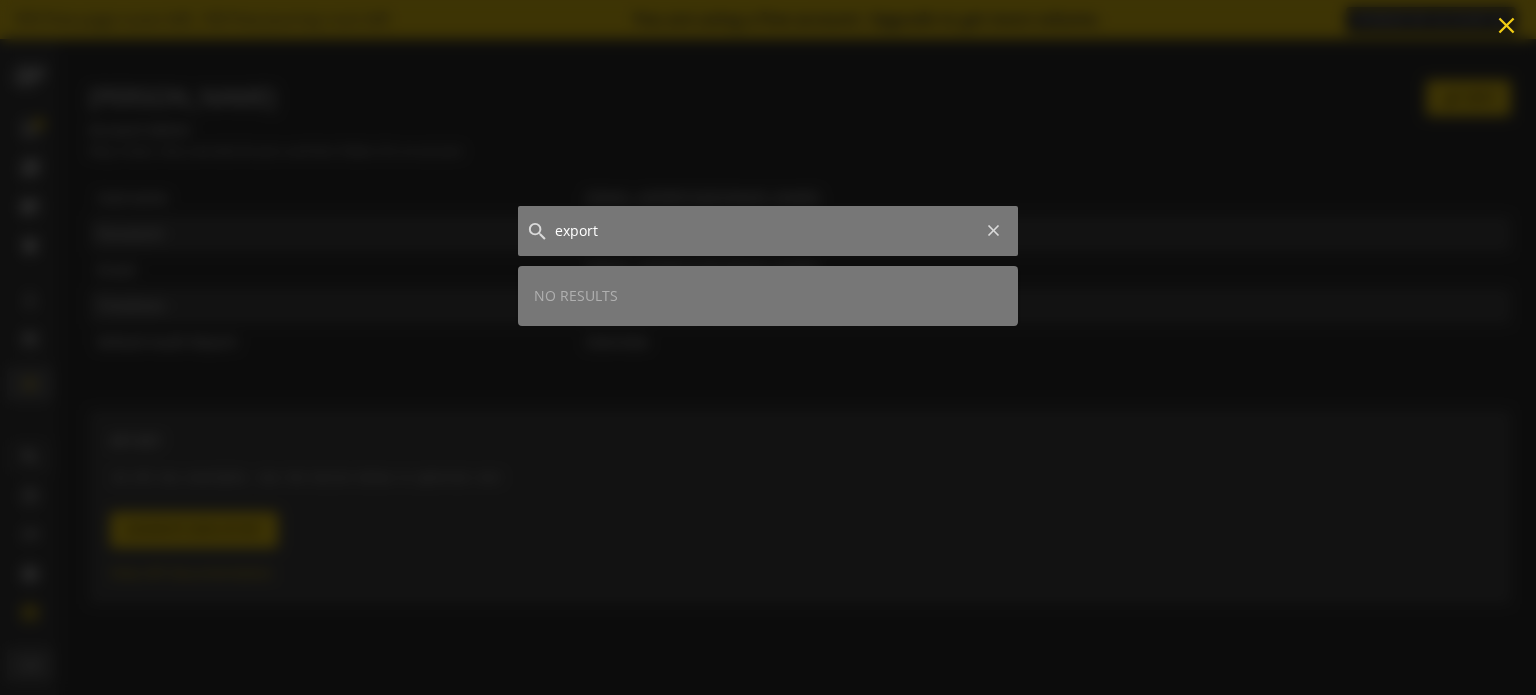 click on "close" at bounding box center [1506, 25] 